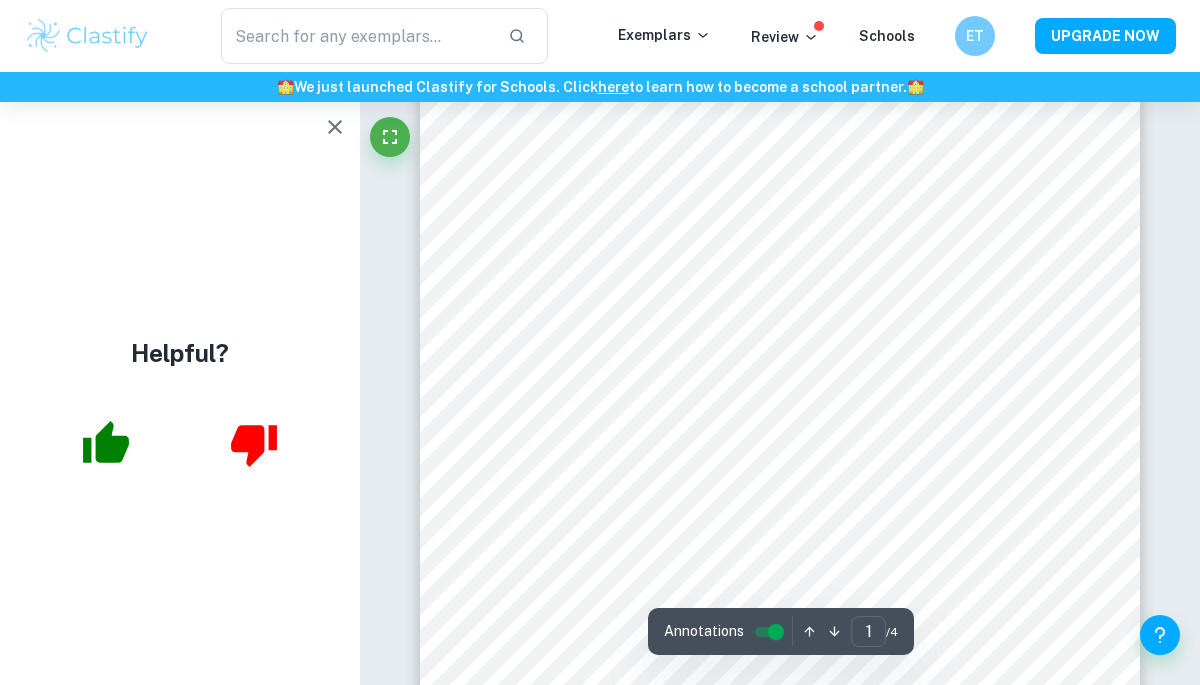 scroll, scrollTop: 420, scrollLeft: 0, axis: vertical 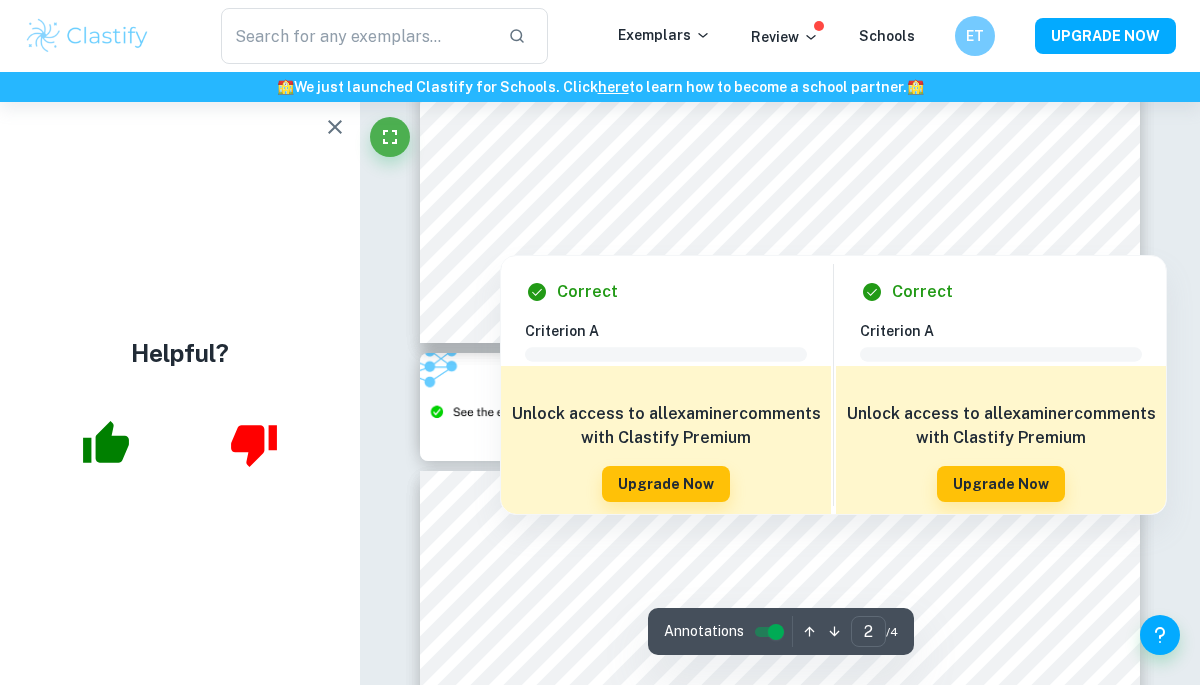 type on "3" 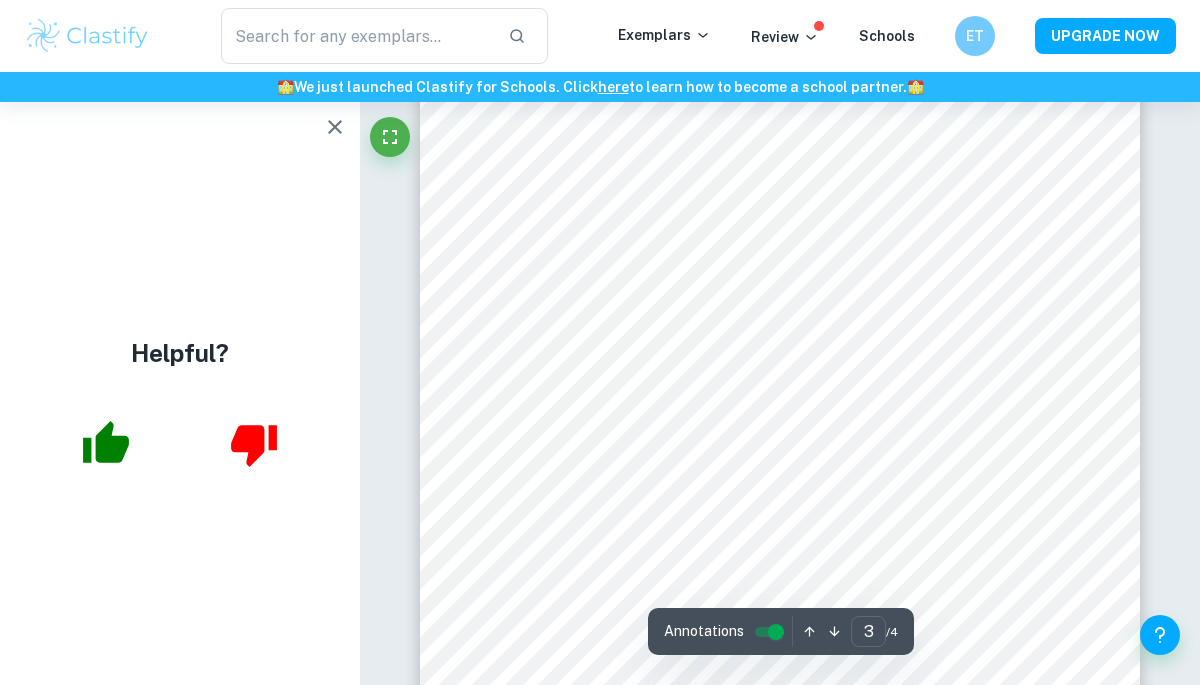 scroll, scrollTop: 2703, scrollLeft: 0, axis: vertical 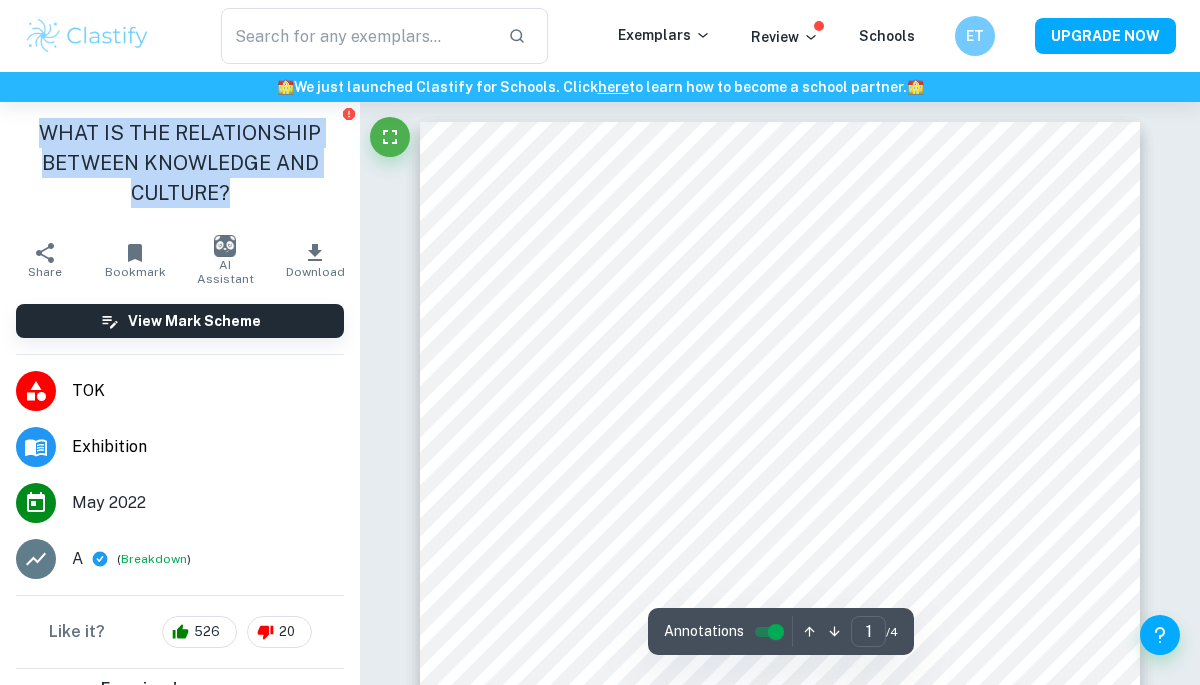 drag, startPoint x: 46, startPoint y: 129, endPoint x: 234, endPoint y: 189, distance: 197.34235 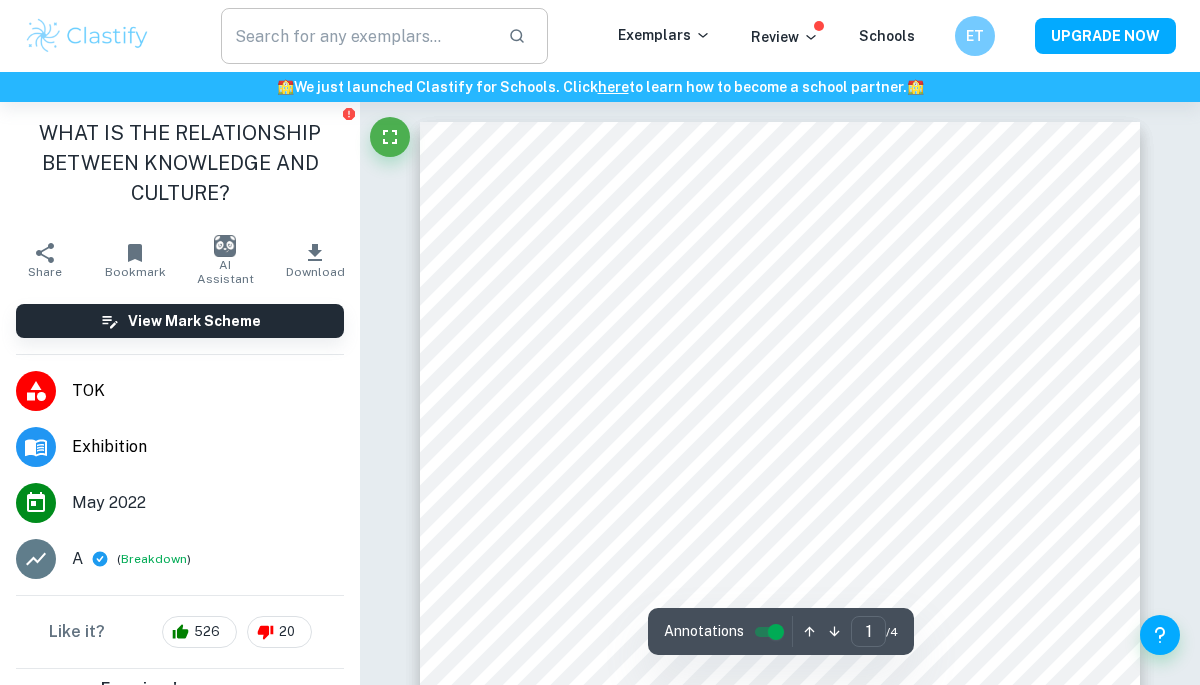 click at bounding box center (356, 36) 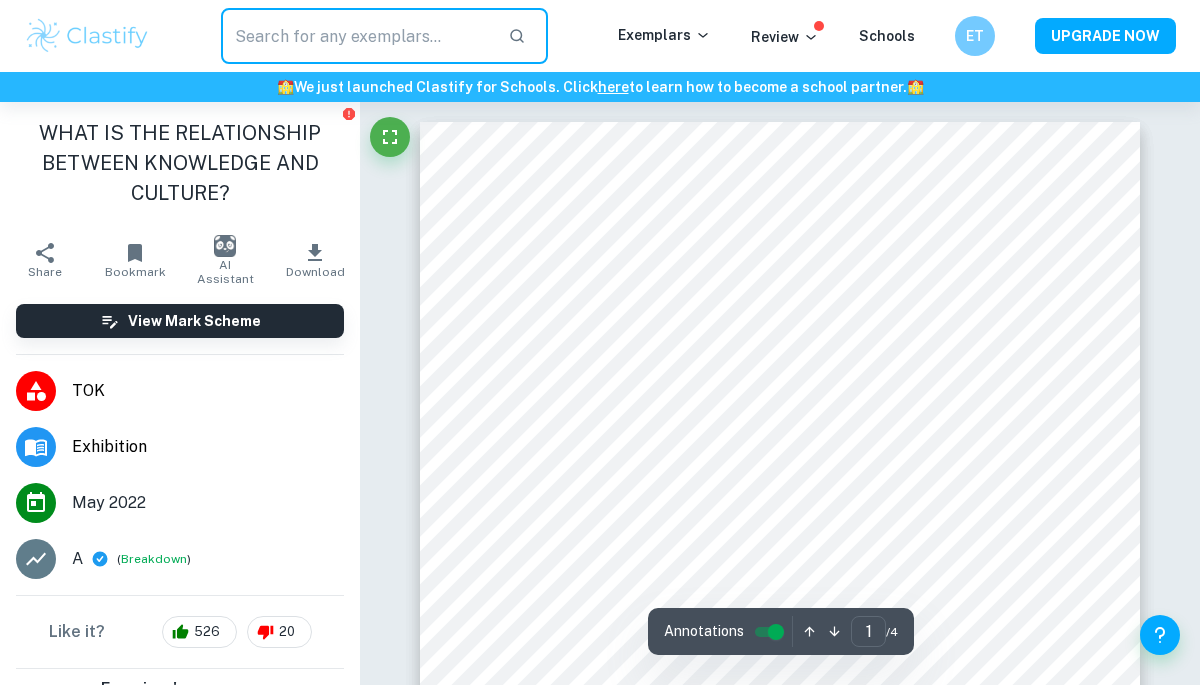 paste on "WHAT IS THE RELATIONSHIP BETWEEN KNOWLEDGE AND CULTURE?" 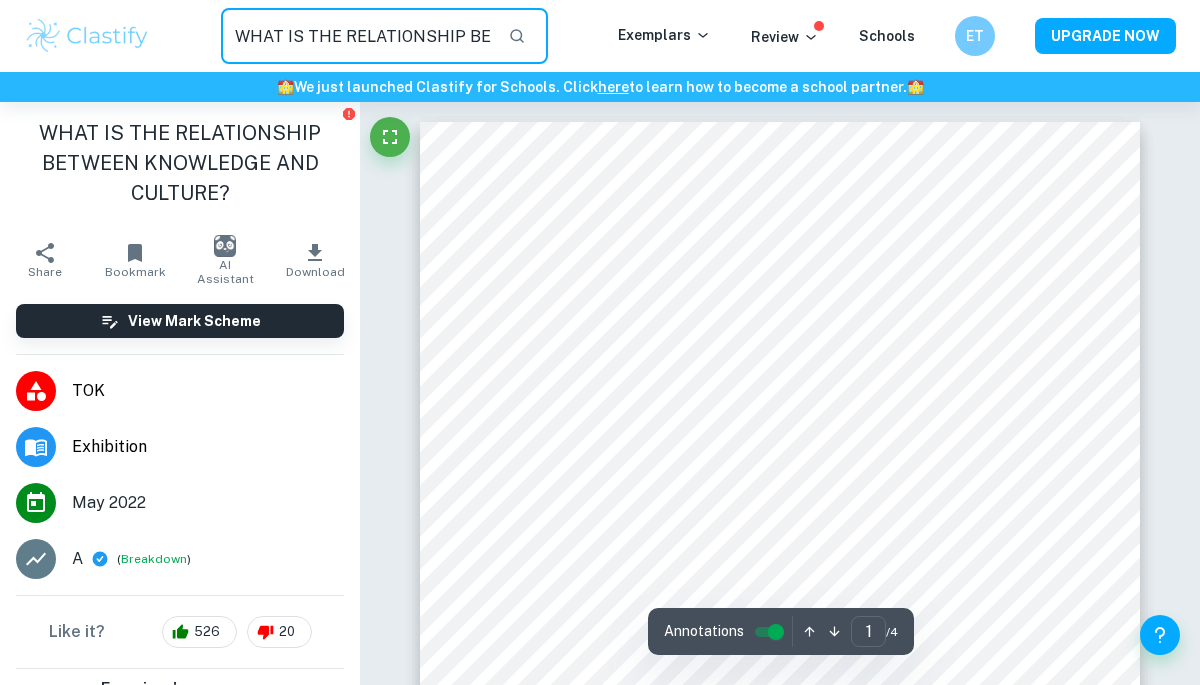 scroll, scrollTop: 0, scrollLeft: 267, axis: horizontal 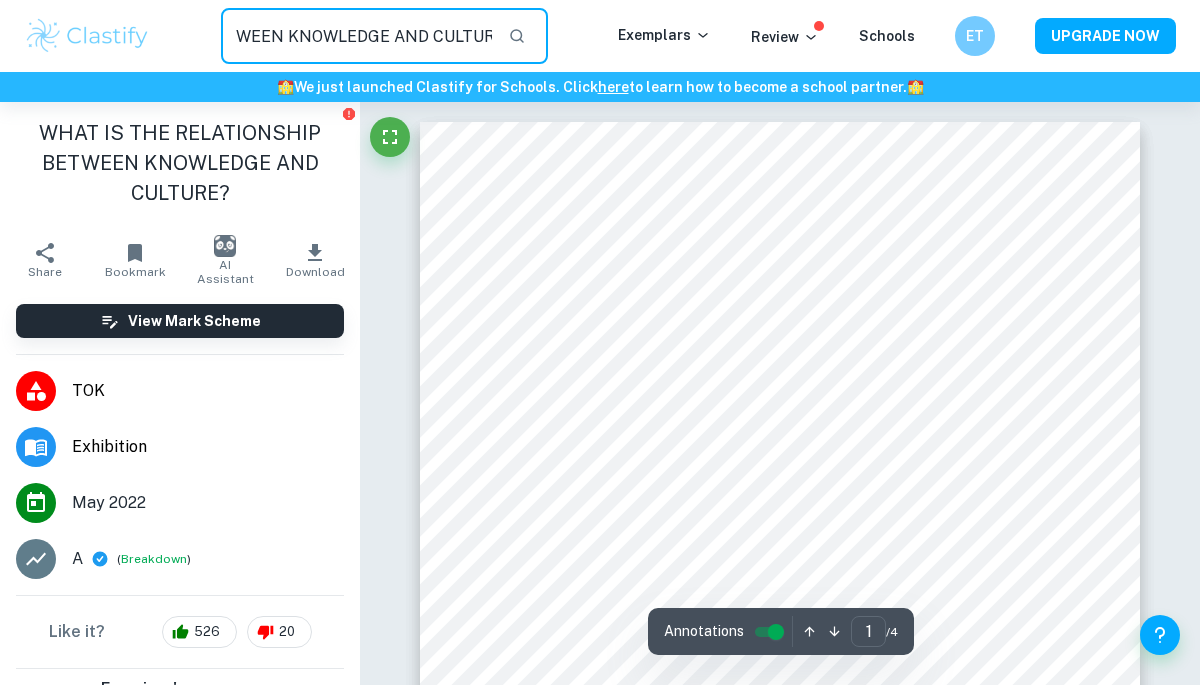 type on "WHAT IS THE RELATIONSHIP BETWEEN KNOWLEDGE AND CULTURE?" 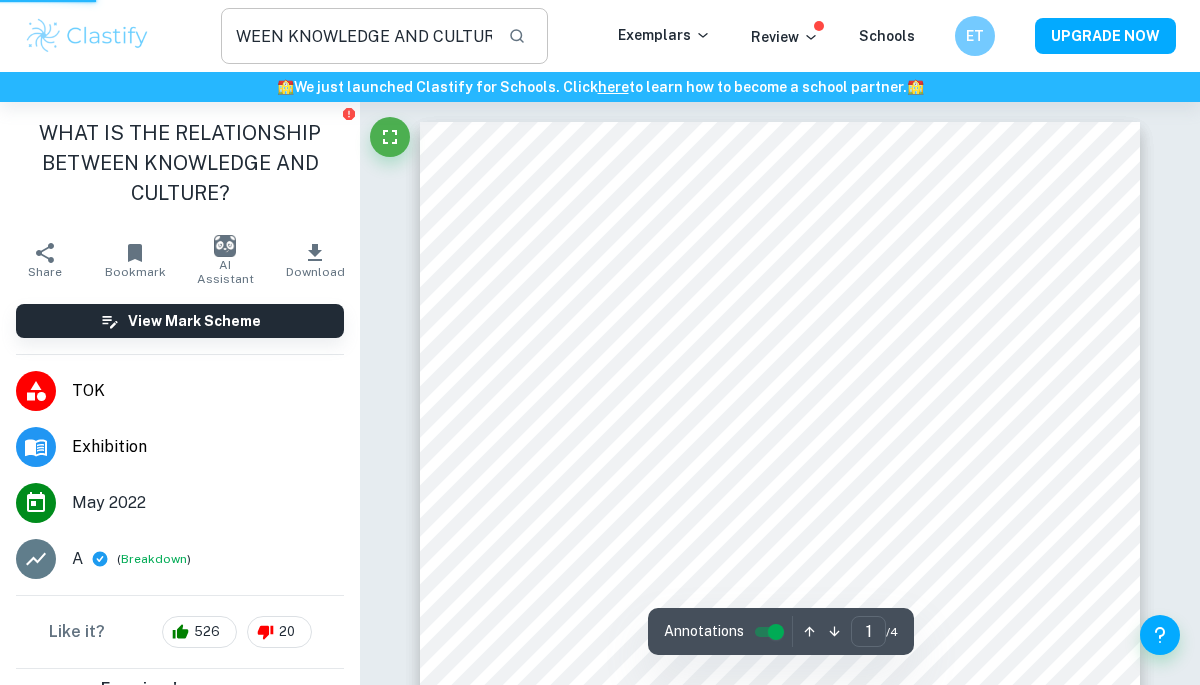 scroll, scrollTop: 0, scrollLeft: 0, axis: both 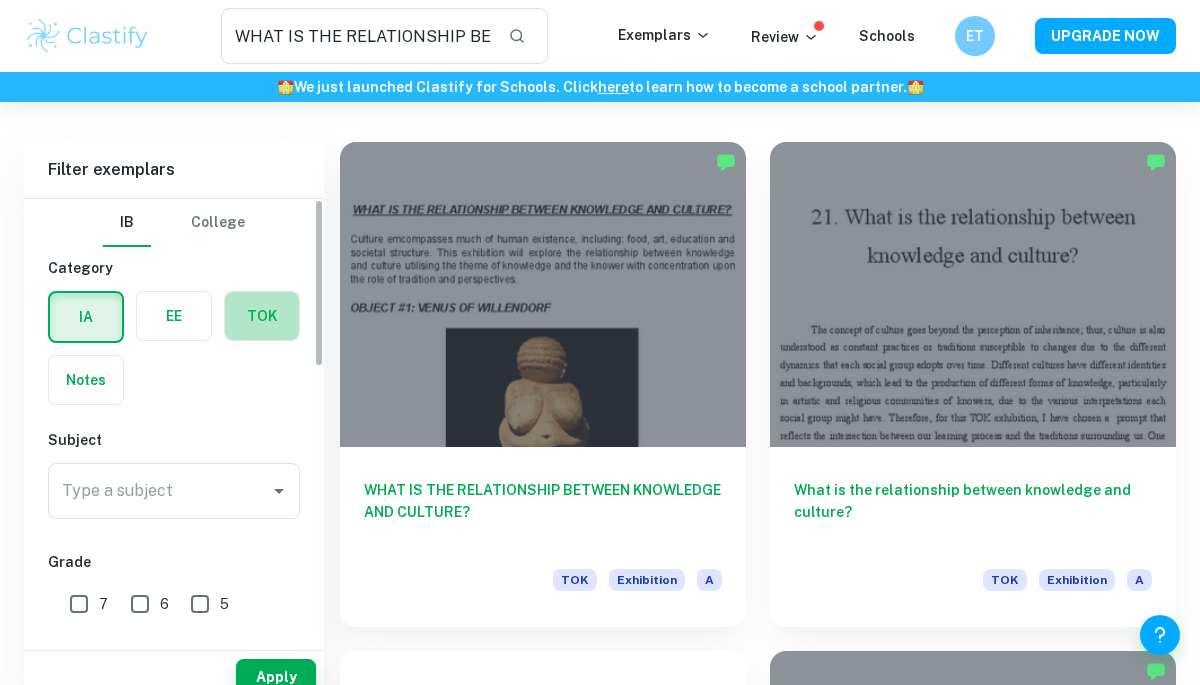 click at bounding box center (262, 316) 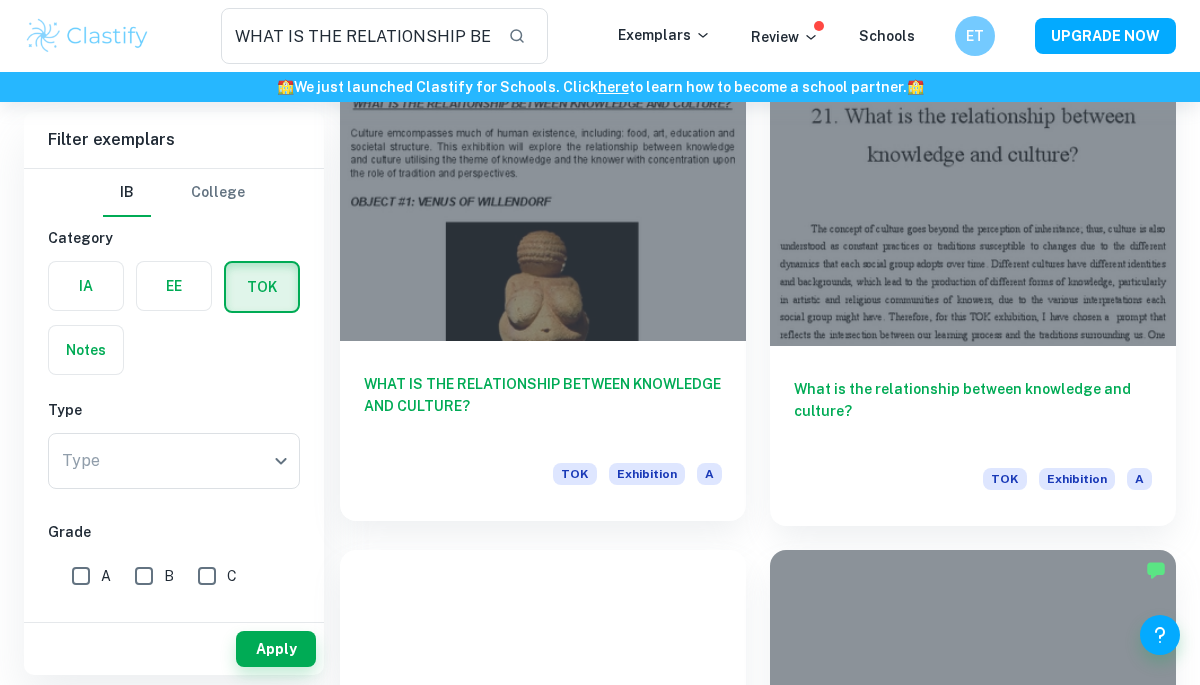 scroll, scrollTop: 216, scrollLeft: 0, axis: vertical 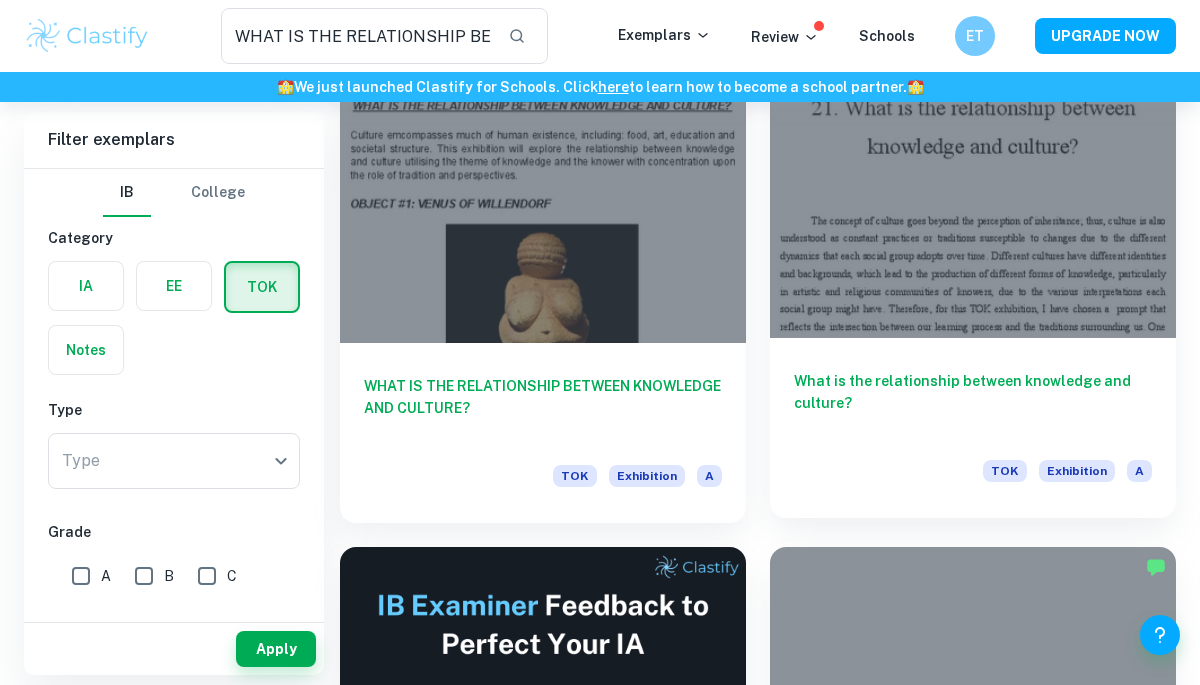 click at bounding box center [973, 185] 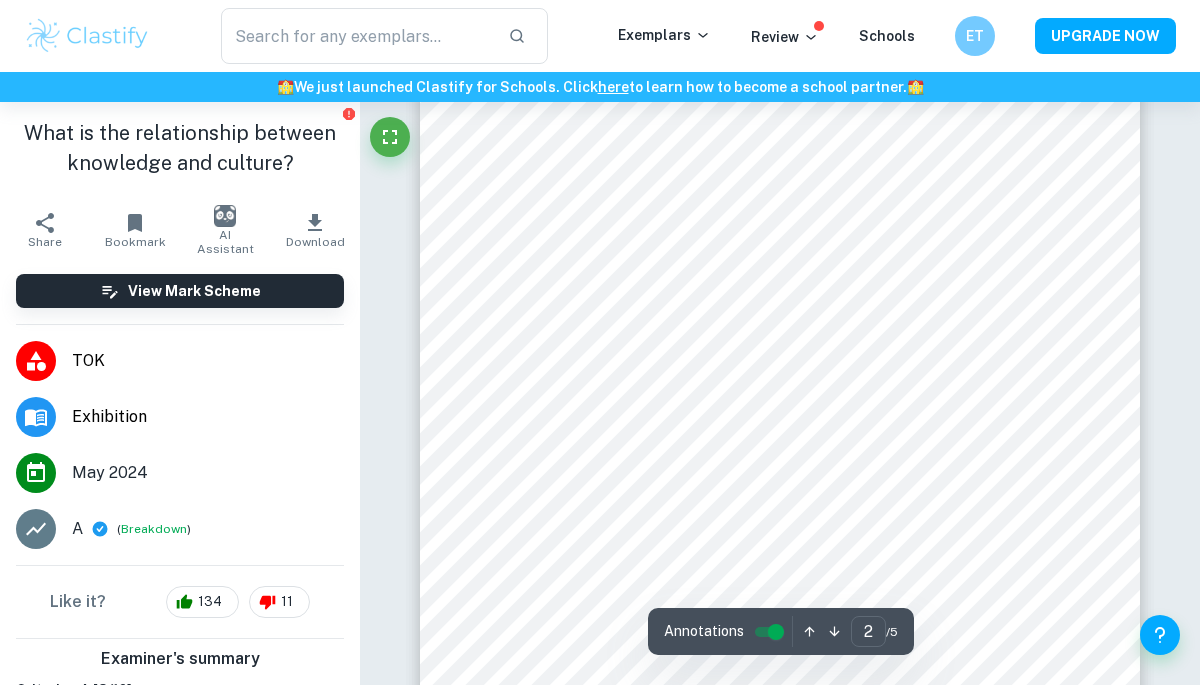 scroll, scrollTop: 1232, scrollLeft: 0, axis: vertical 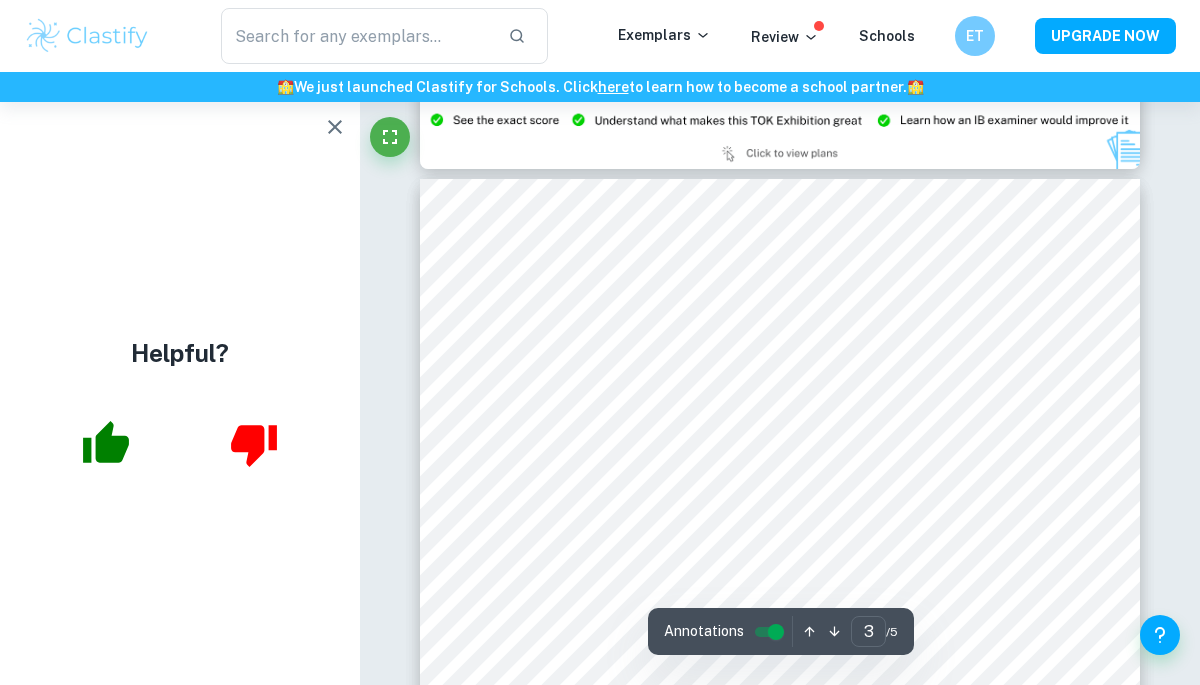 click 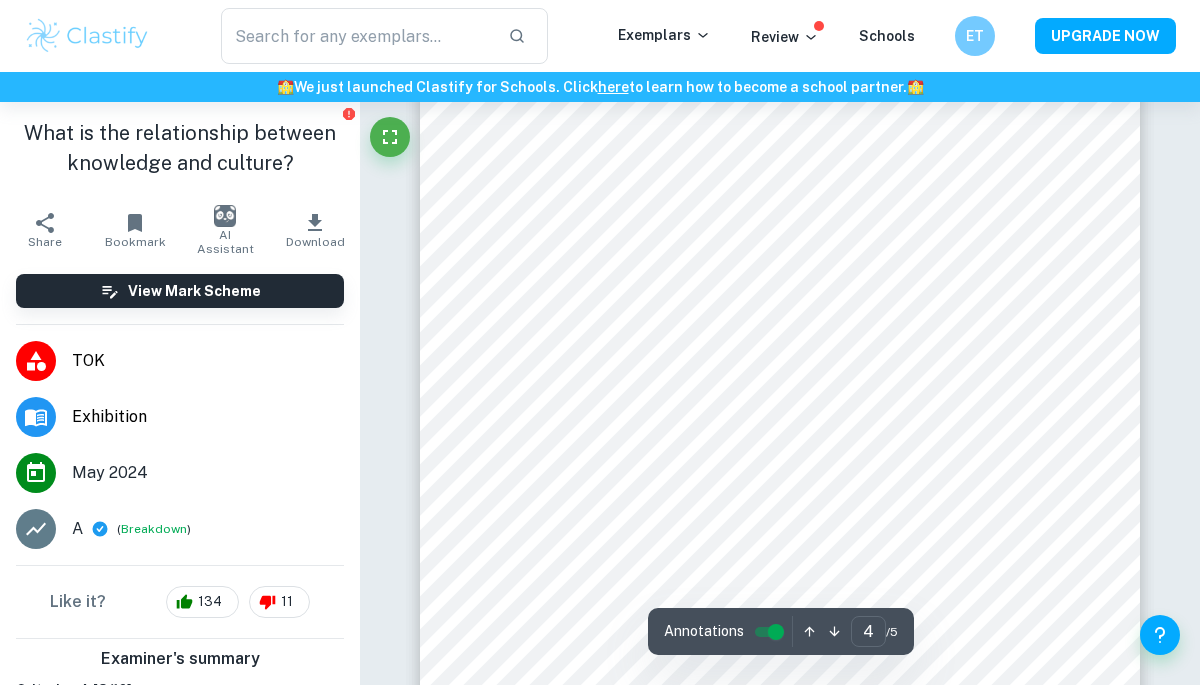 scroll, scrollTop: 3373, scrollLeft: 0, axis: vertical 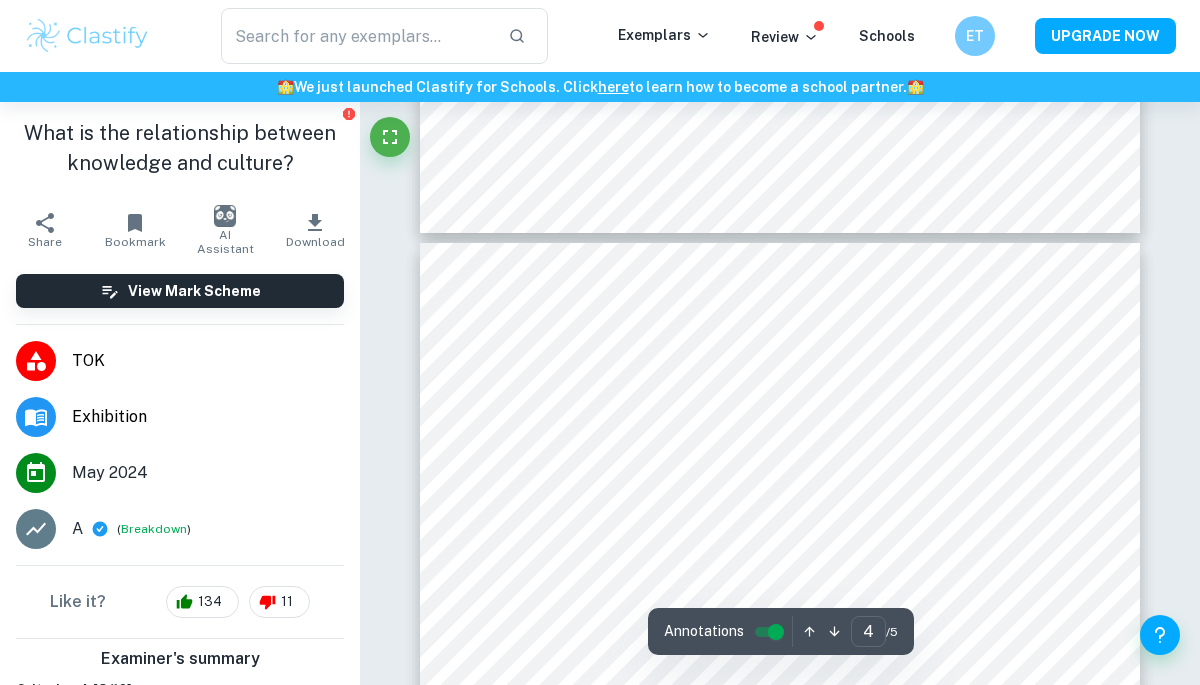 type on "3" 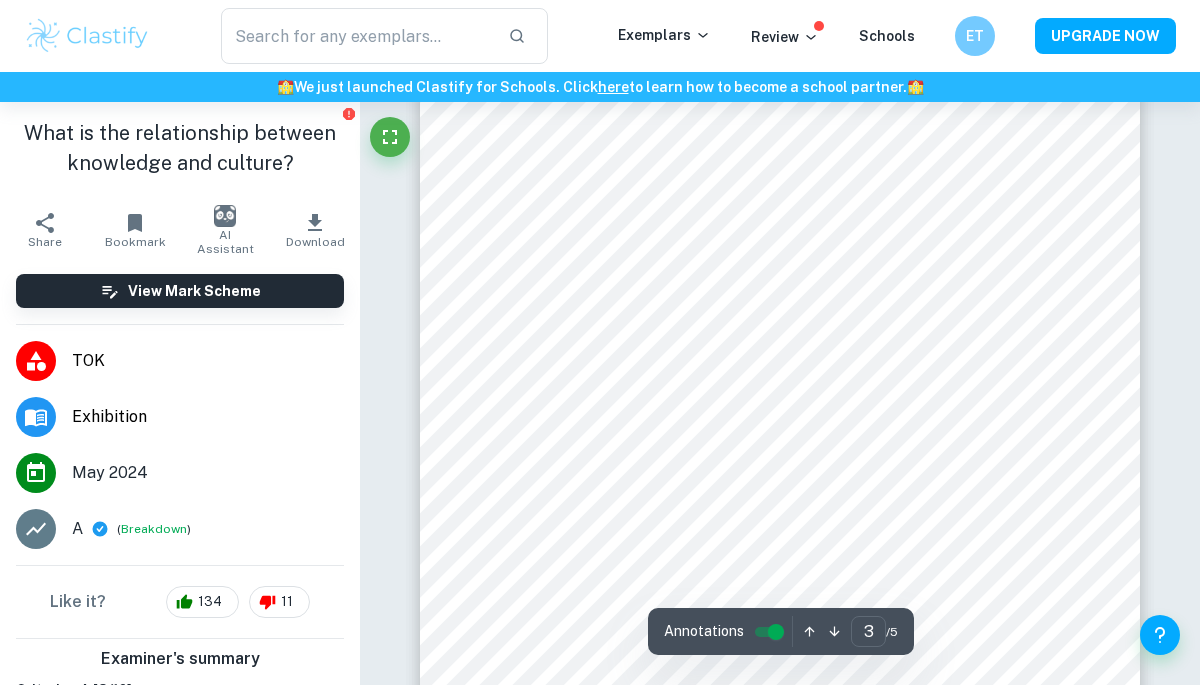 scroll, scrollTop: 2632, scrollLeft: 0, axis: vertical 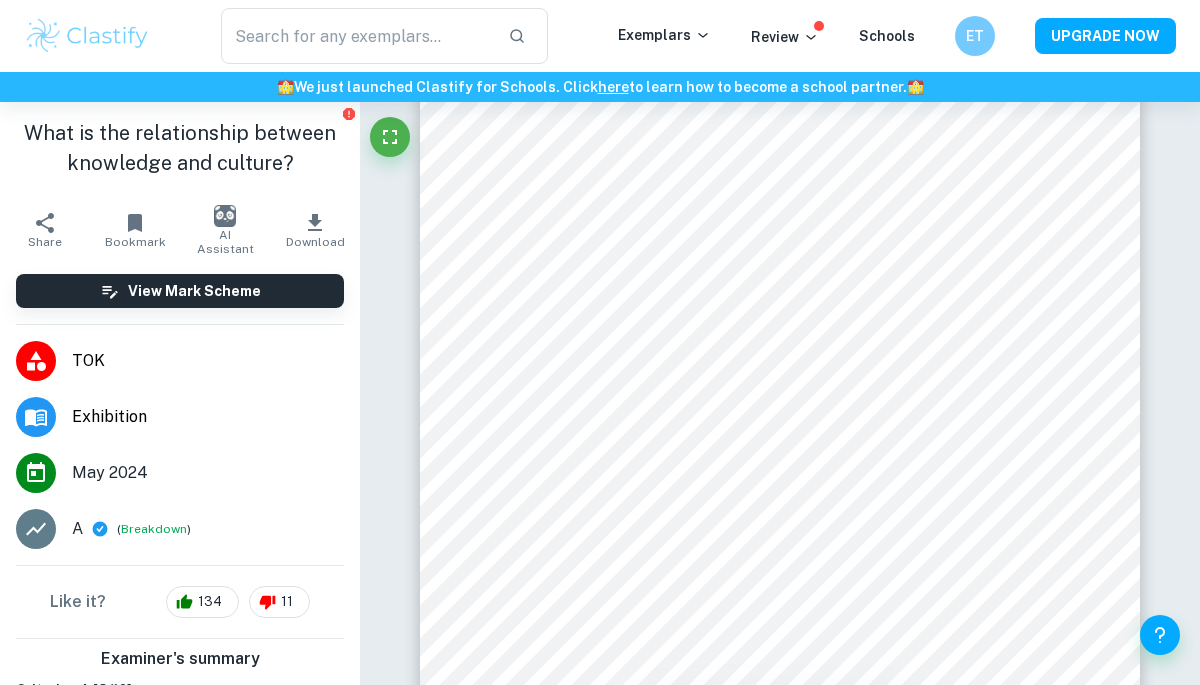 type on "WHAT IS THE RELATIONSHIP BETWEEN KNOWLEDGE AND CULTURE?" 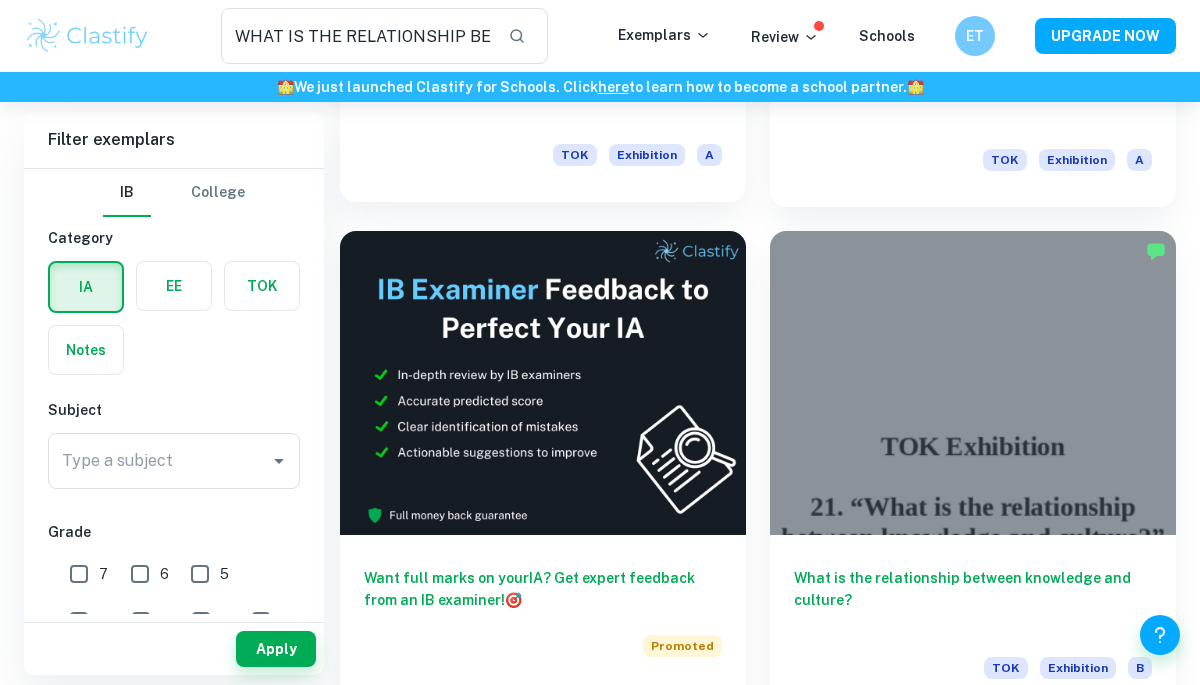 scroll, scrollTop: 524, scrollLeft: 0, axis: vertical 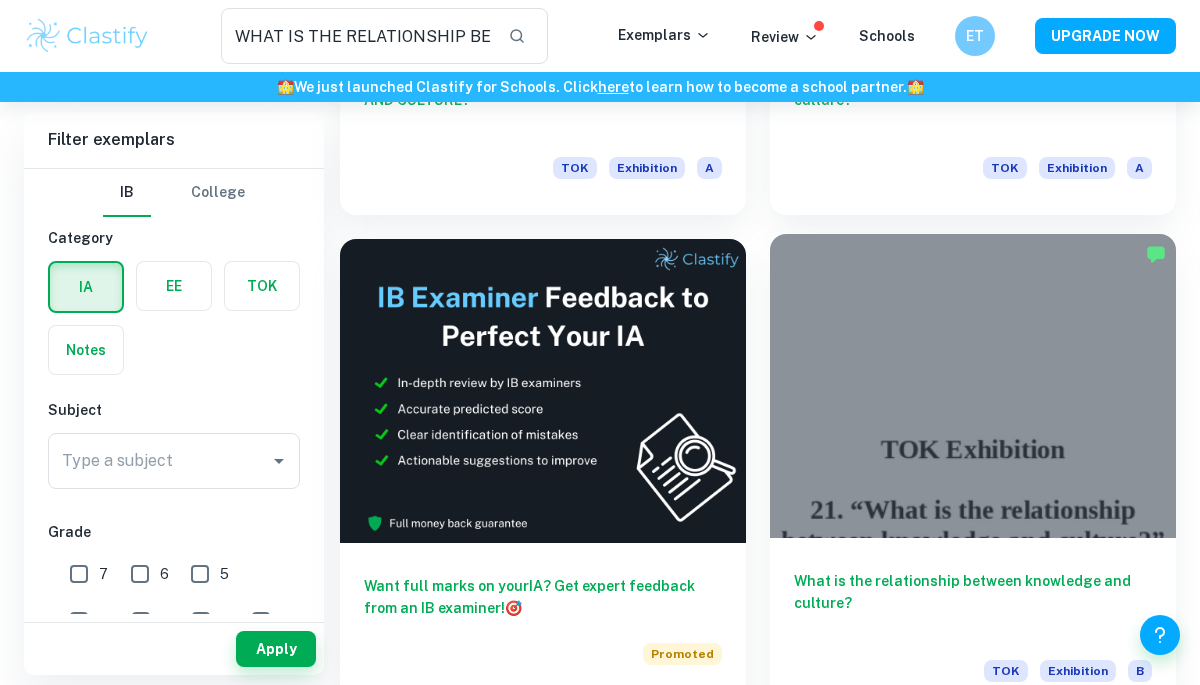 click at bounding box center [973, 386] 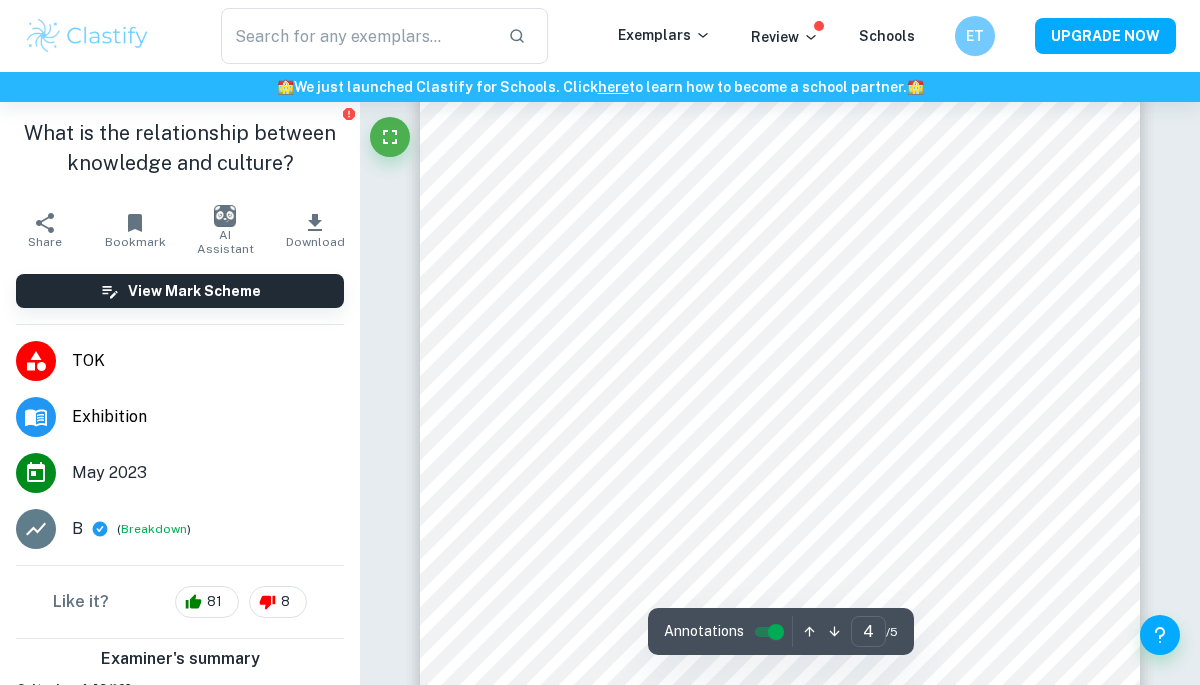 scroll, scrollTop: 3369, scrollLeft: 0, axis: vertical 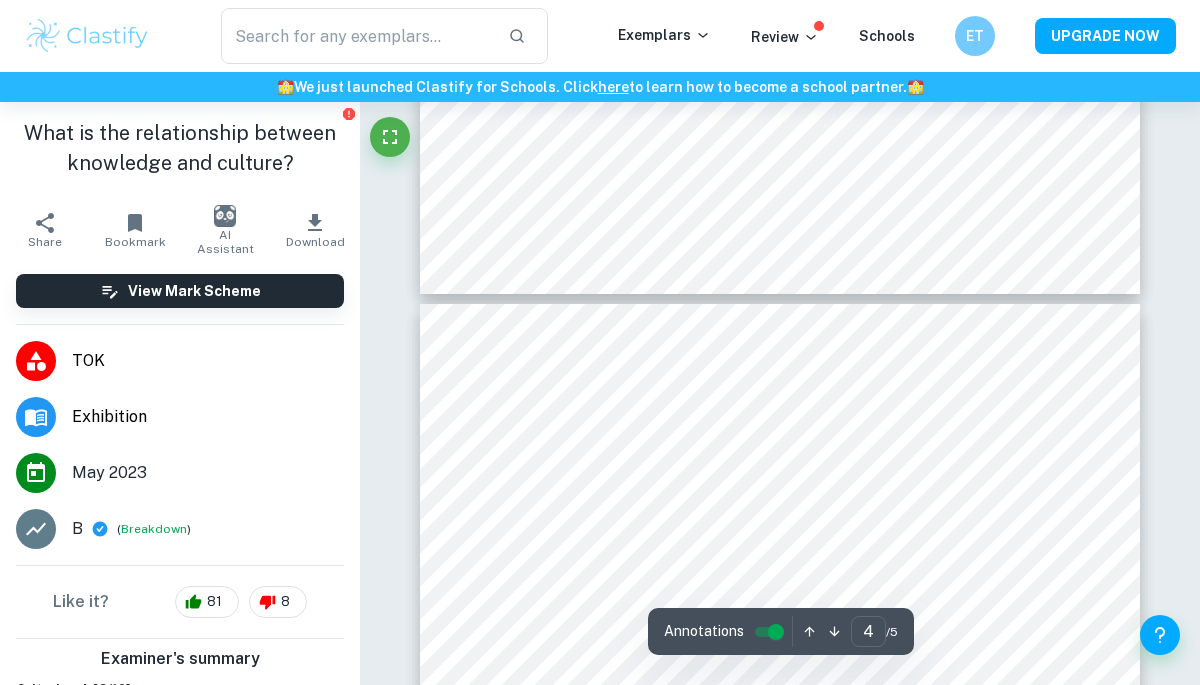 type on "5" 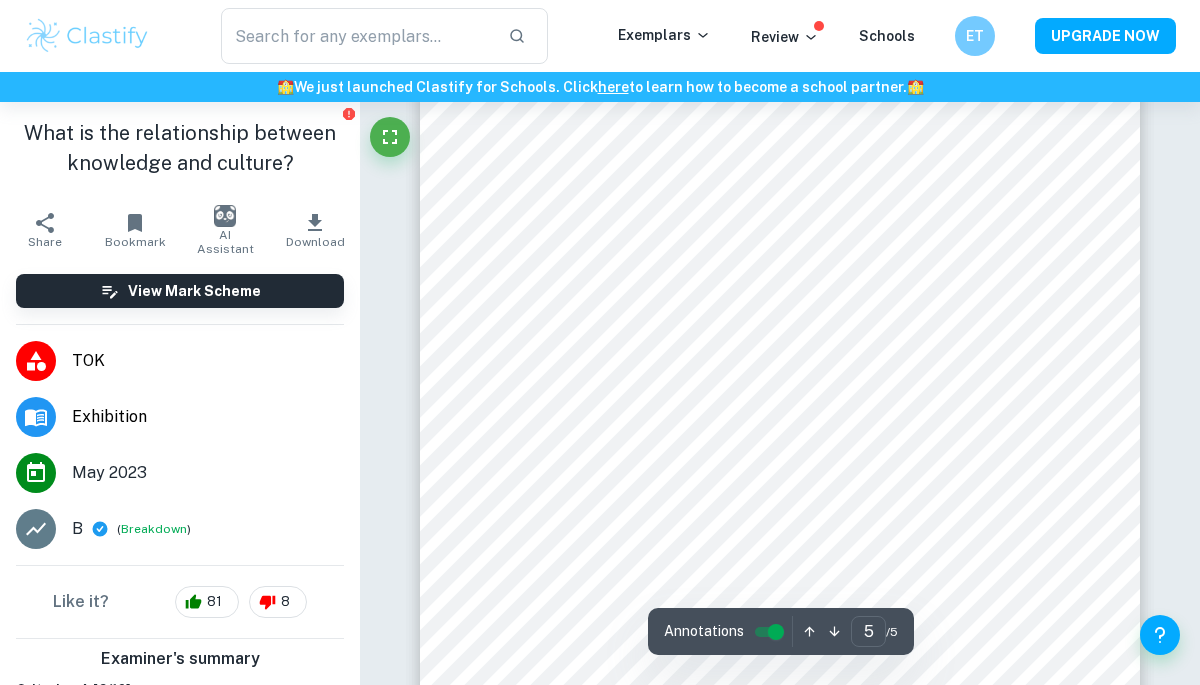 scroll, scrollTop: 4388, scrollLeft: 0, axis: vertical 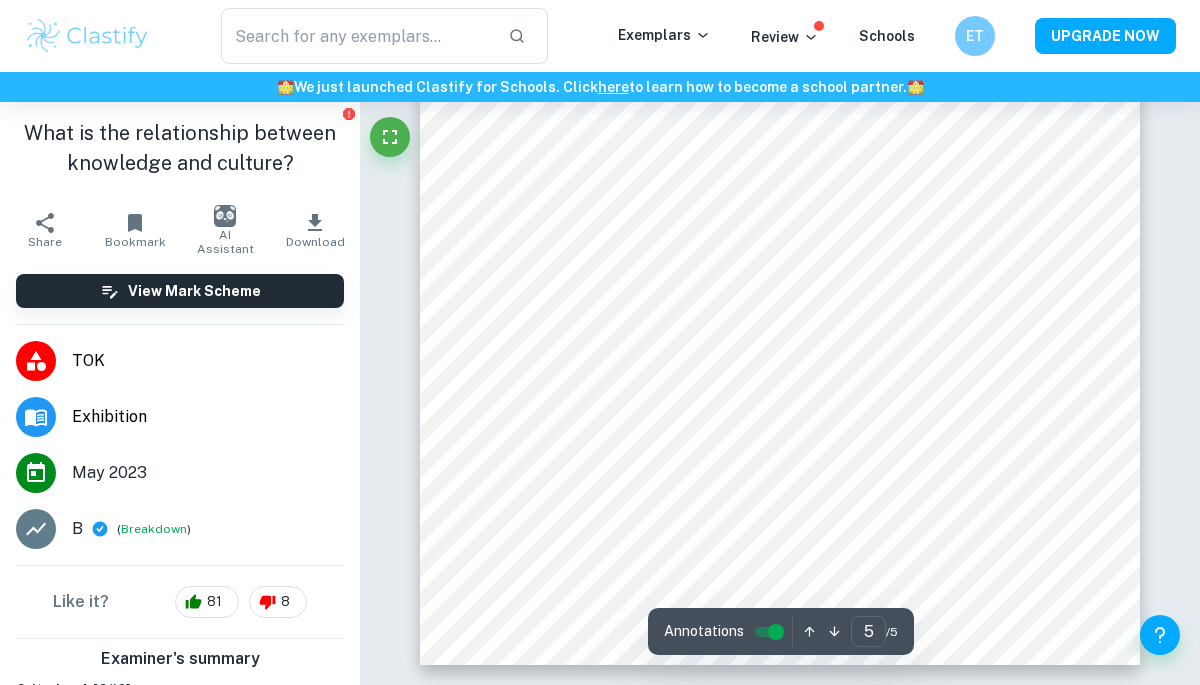 type on "WHAT IS THE RELATIONSHIP BETWEEN KNOWLEDGE AND CULTURE?" 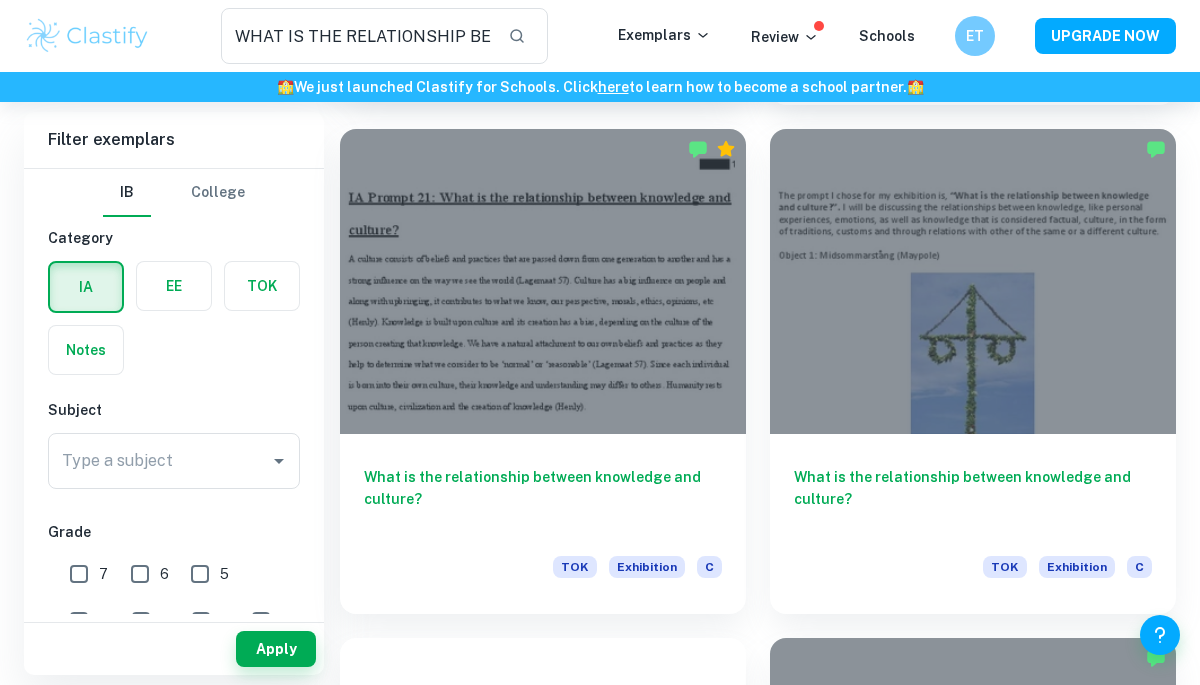 scroll, scrollTop: 1159, scrollLeft: 0, axis: vertical 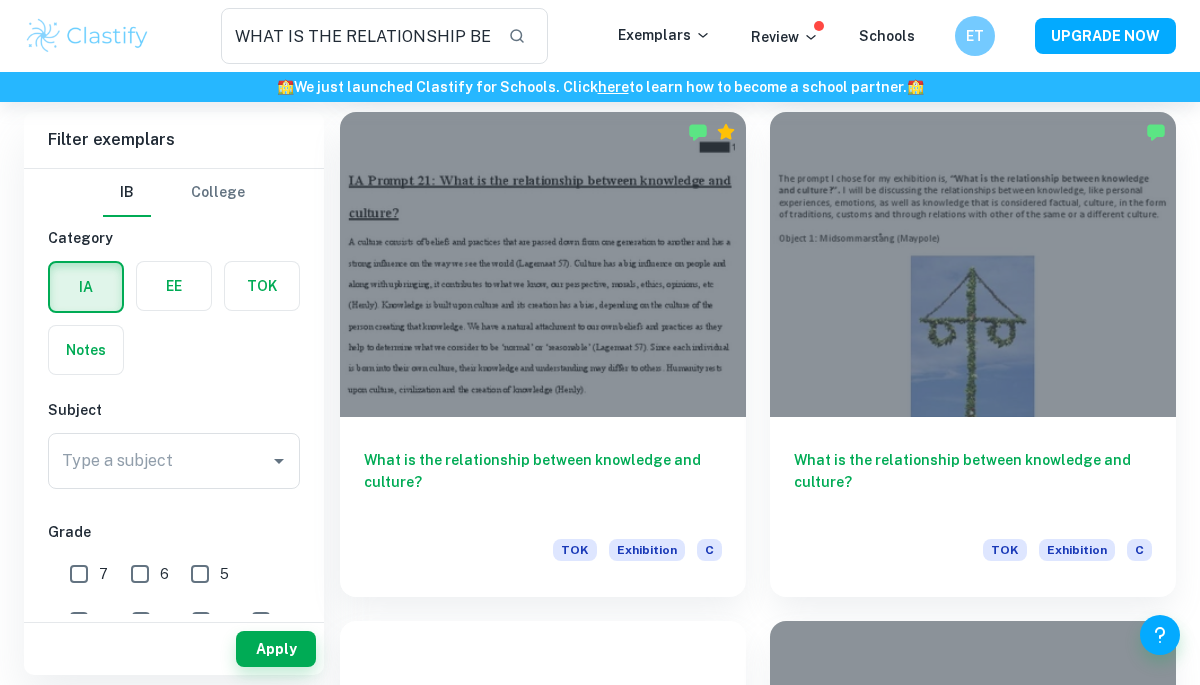 click at bounding box center [543, 264] 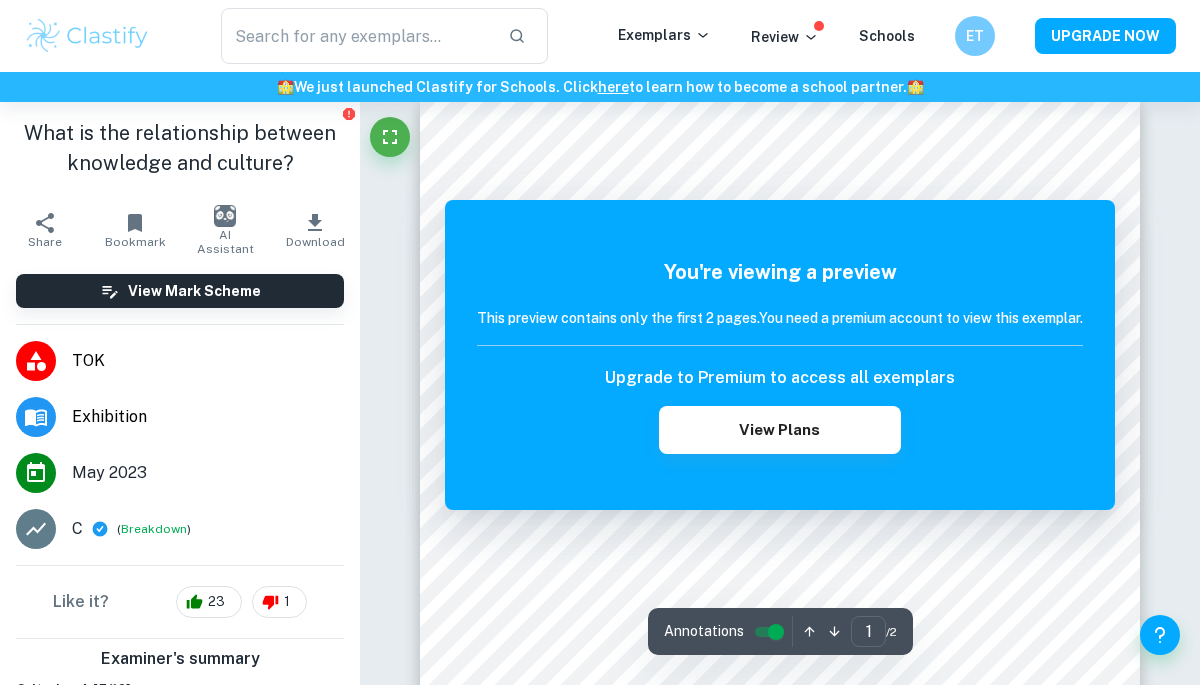 scroll, scrollTop: 0, scrollLeft: 0, axis: both 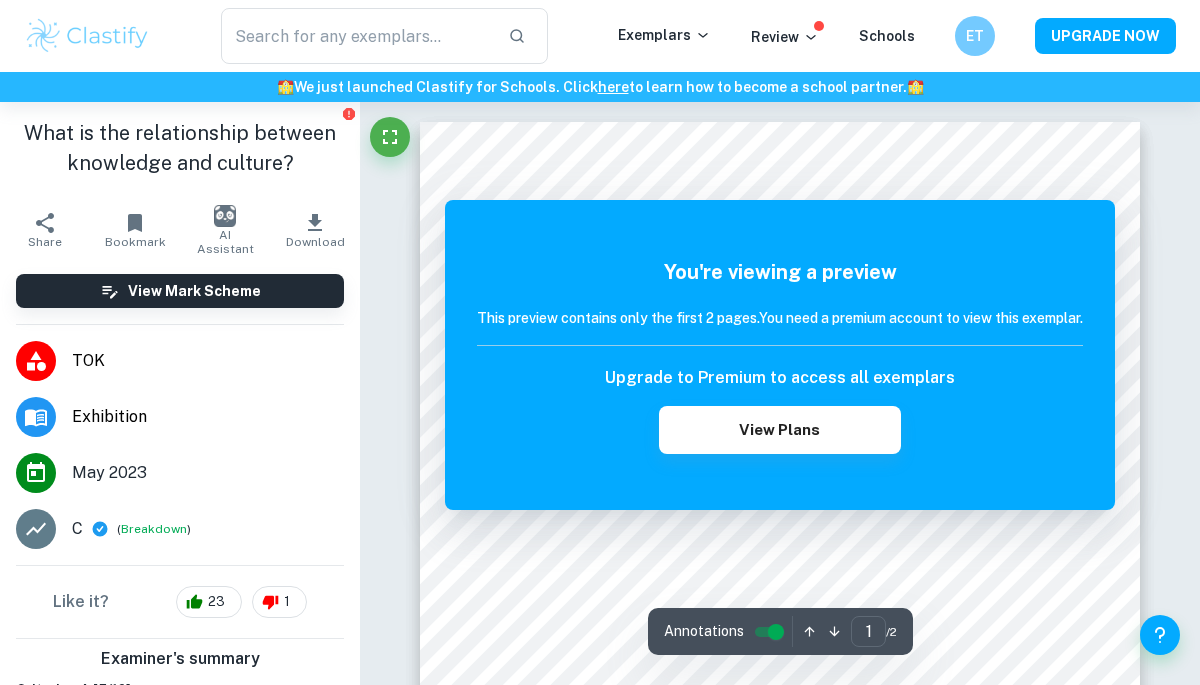 type on "WHAT IS THE RELATIONSHIP BETWEEN KNOWLEDGE AND CULTURE?" 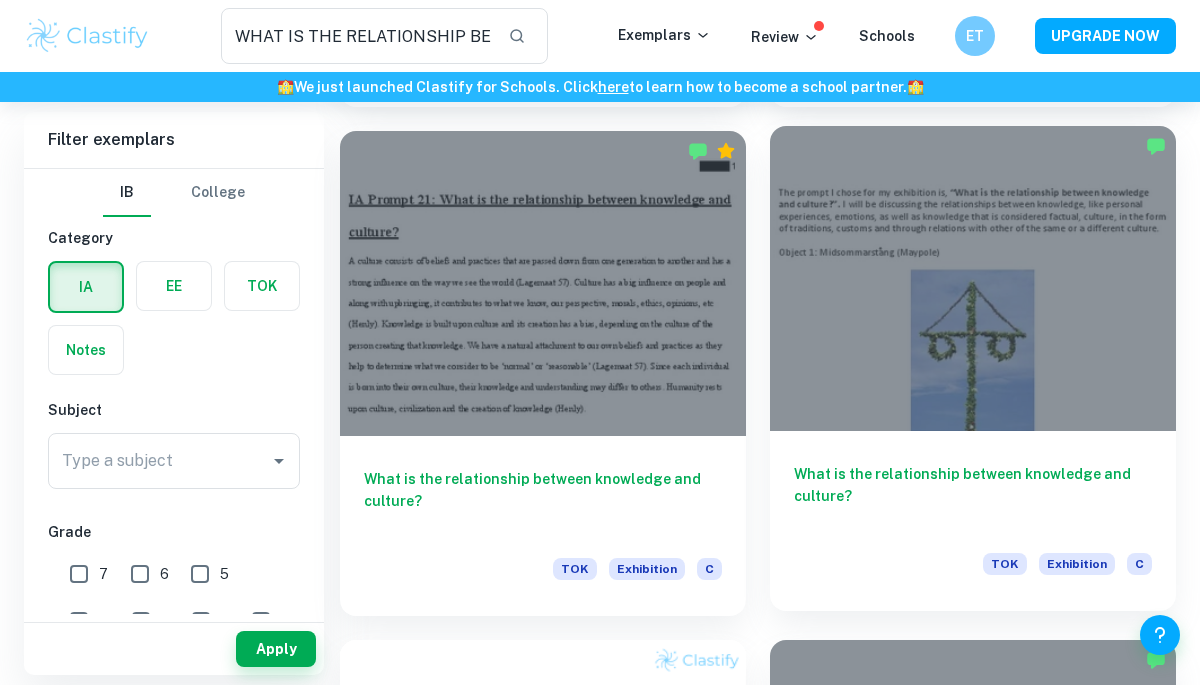 scroll, scrollTop: 1139, scrollLeft: 0, axis: vertical 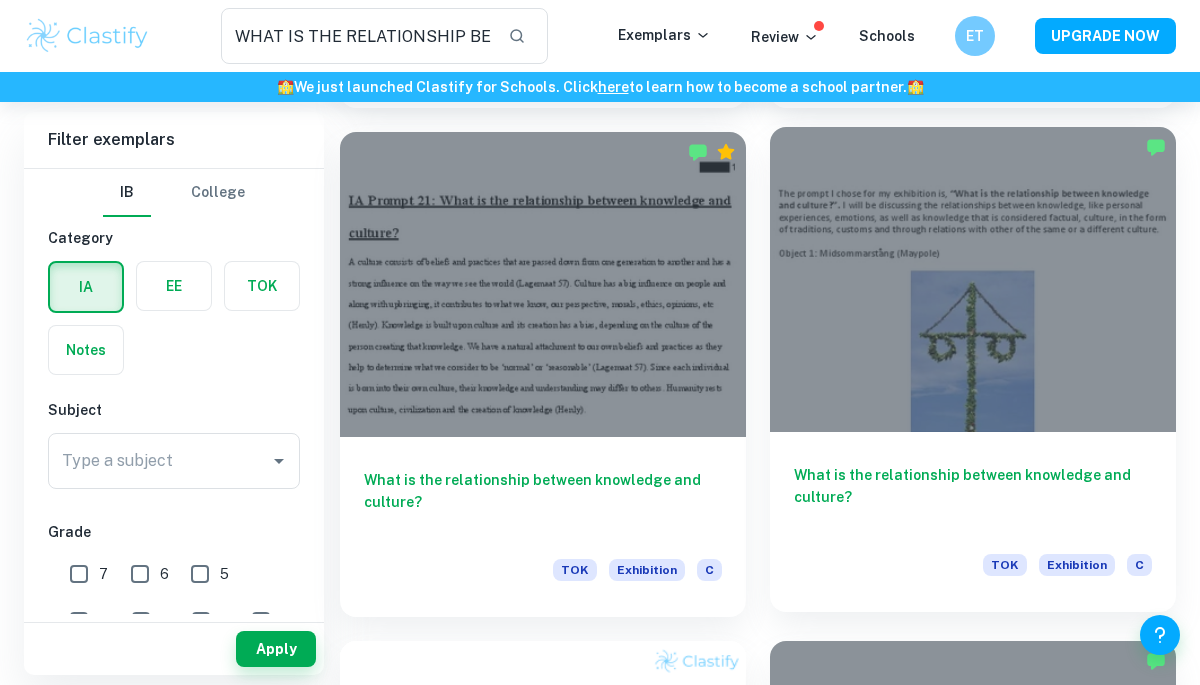 click on "What is the relationship between knowledge and culture? TOK Exhibition C" at bounding box center (973, 522) 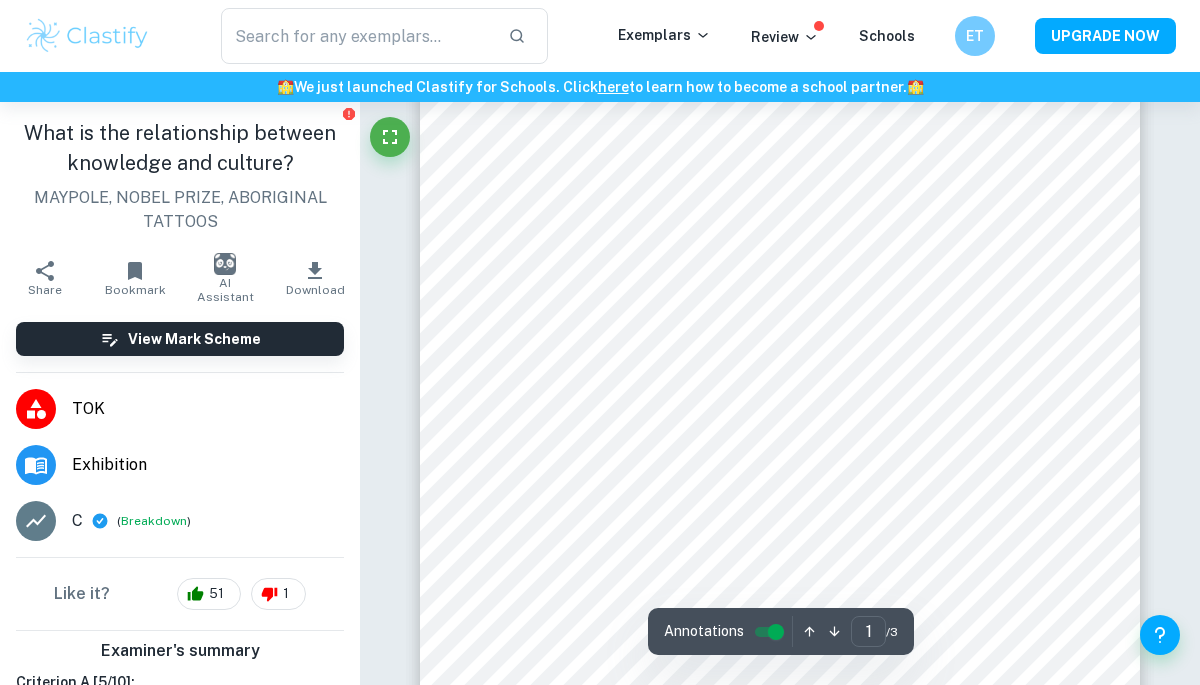 scroll, scrollTop: 353, scrollLeft: 0, axis: vertical 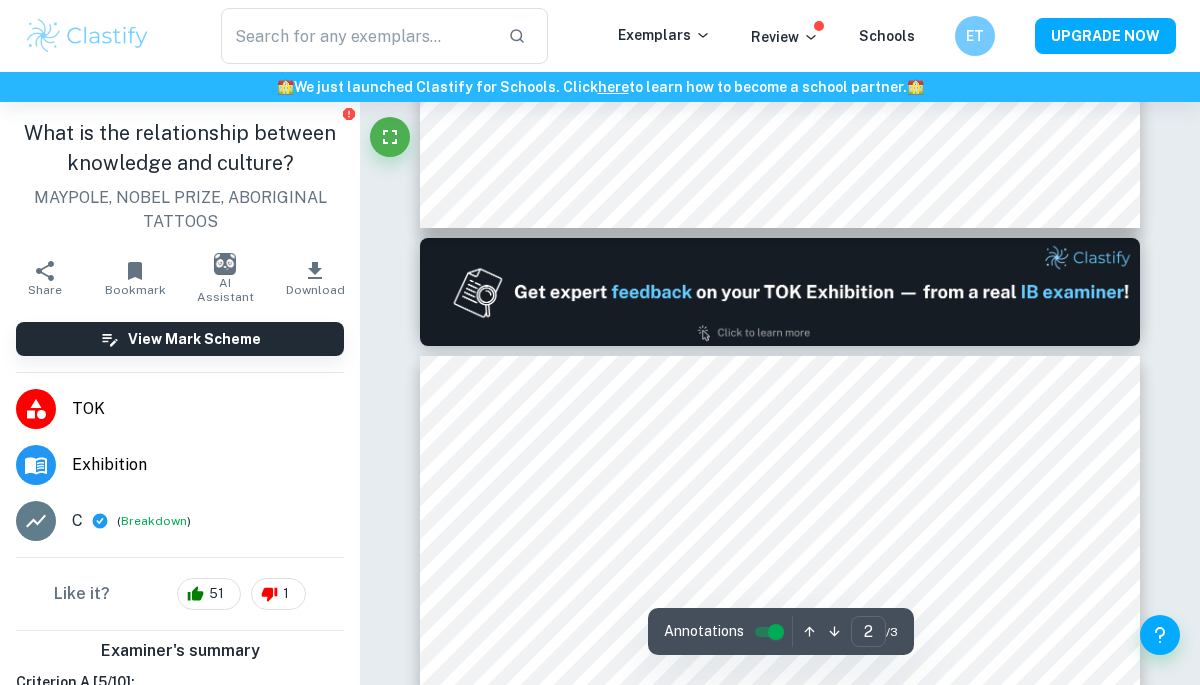 type on "2" 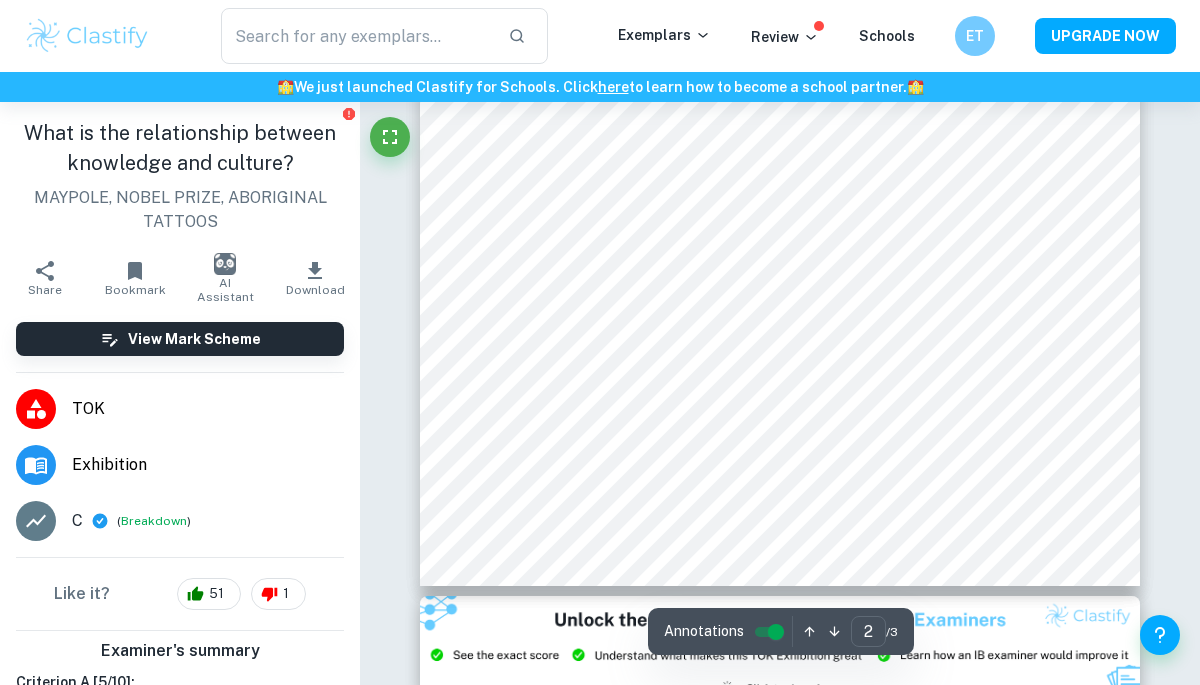 scroll, scrollTop: 1487, scrollLeft: 0, axis: vertical 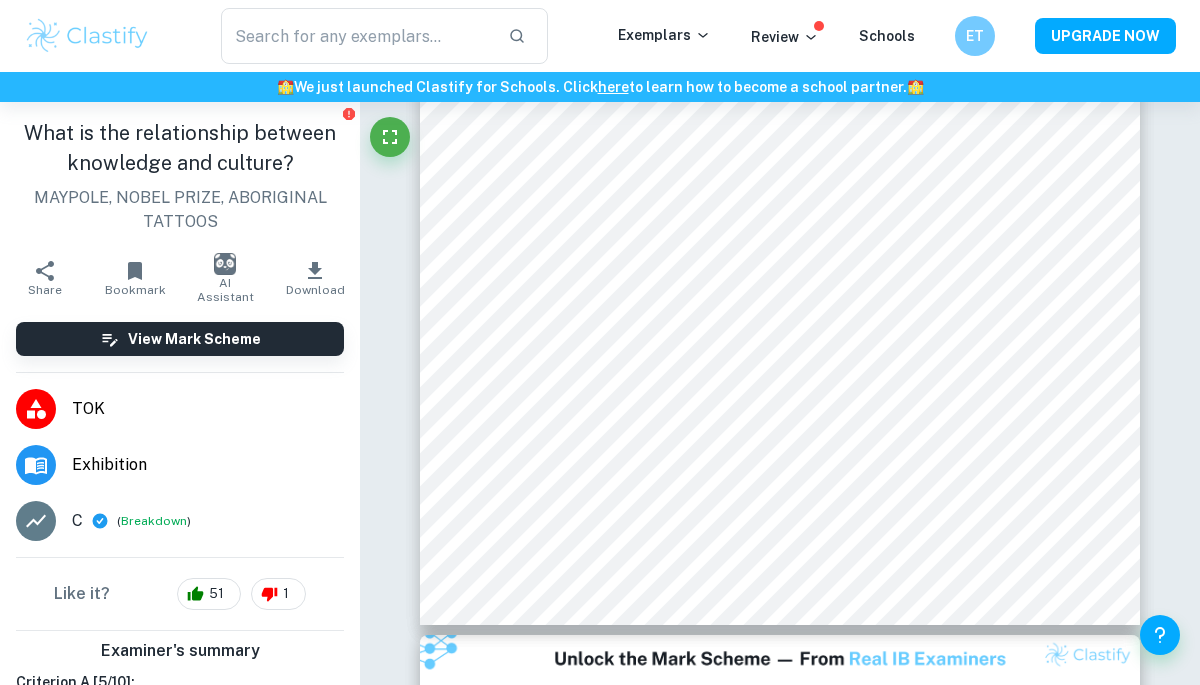 type on "WHAT IS THE RELATIONSHIP BETWEEN KNOWLEDGE AND CULTURE?" 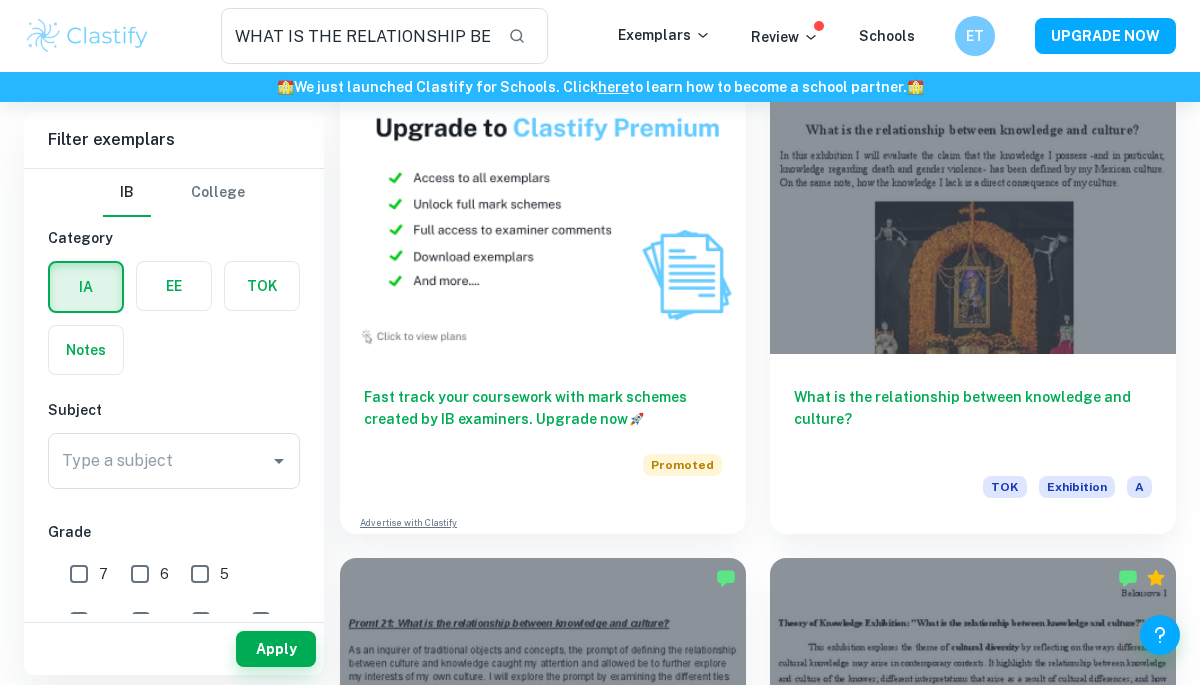 scroll, scrollTop: 1717, scrollLeft: 0, axis: vertical 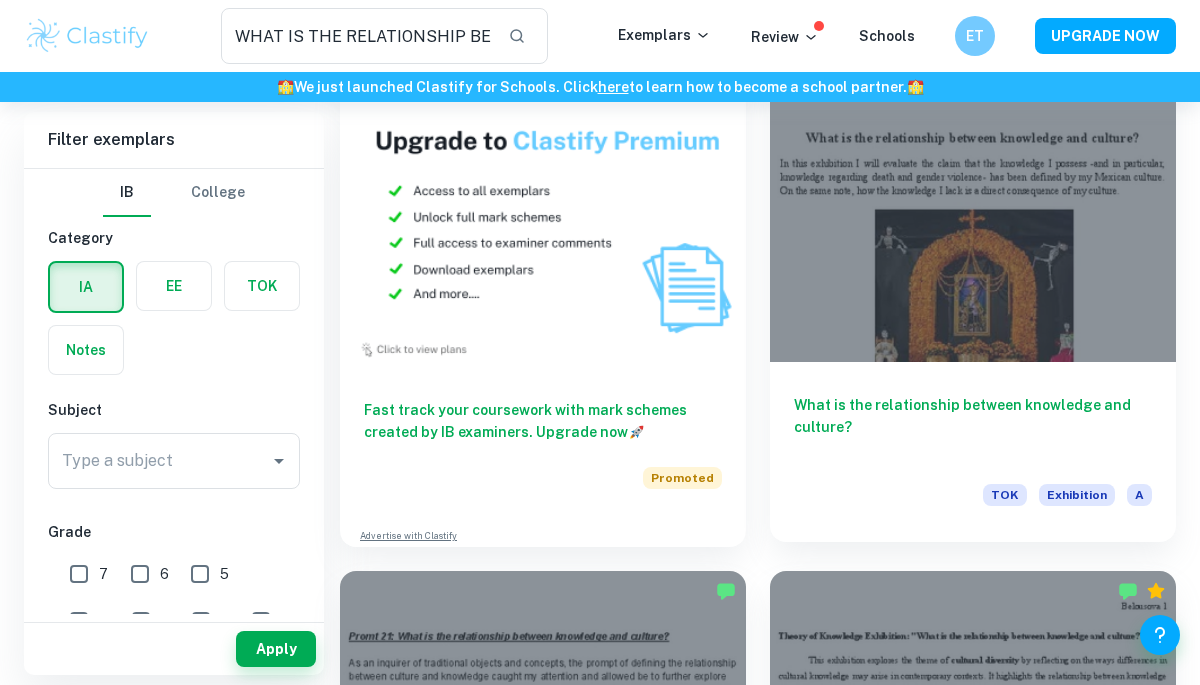 click on "What is the relationship between knowledge and culture?" at bounding box center (973, 427) 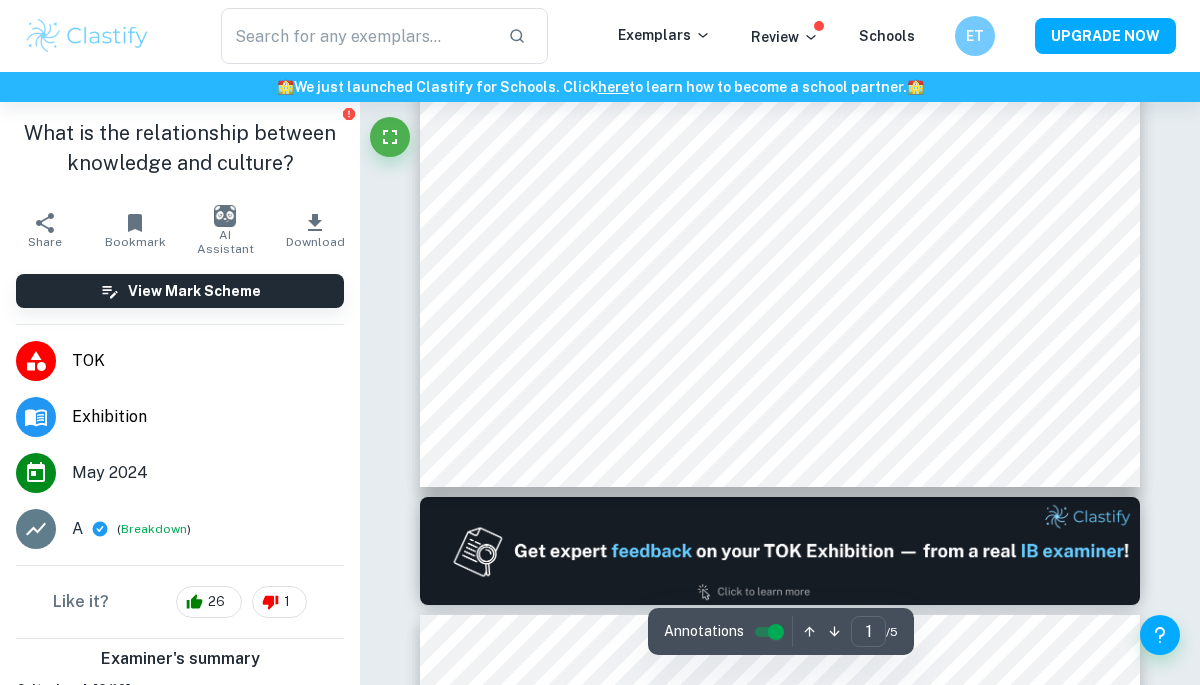 scroll, scrollTop: 647, scrollLeft: 0, axis: vertical 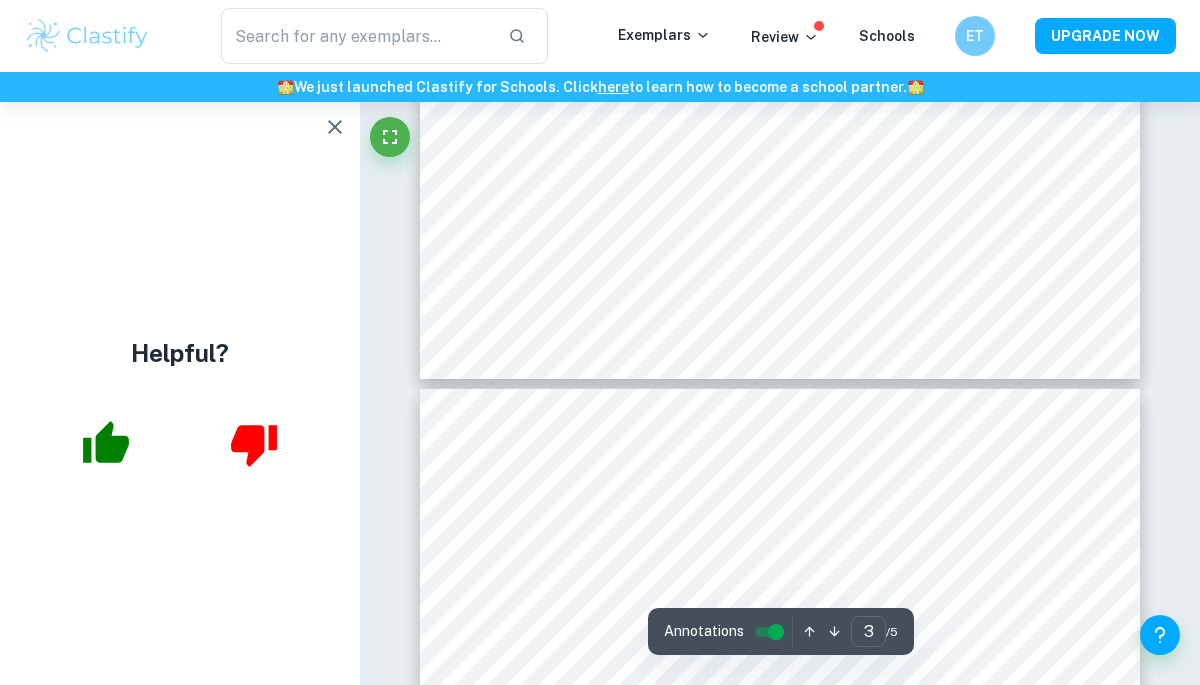 type on "4" 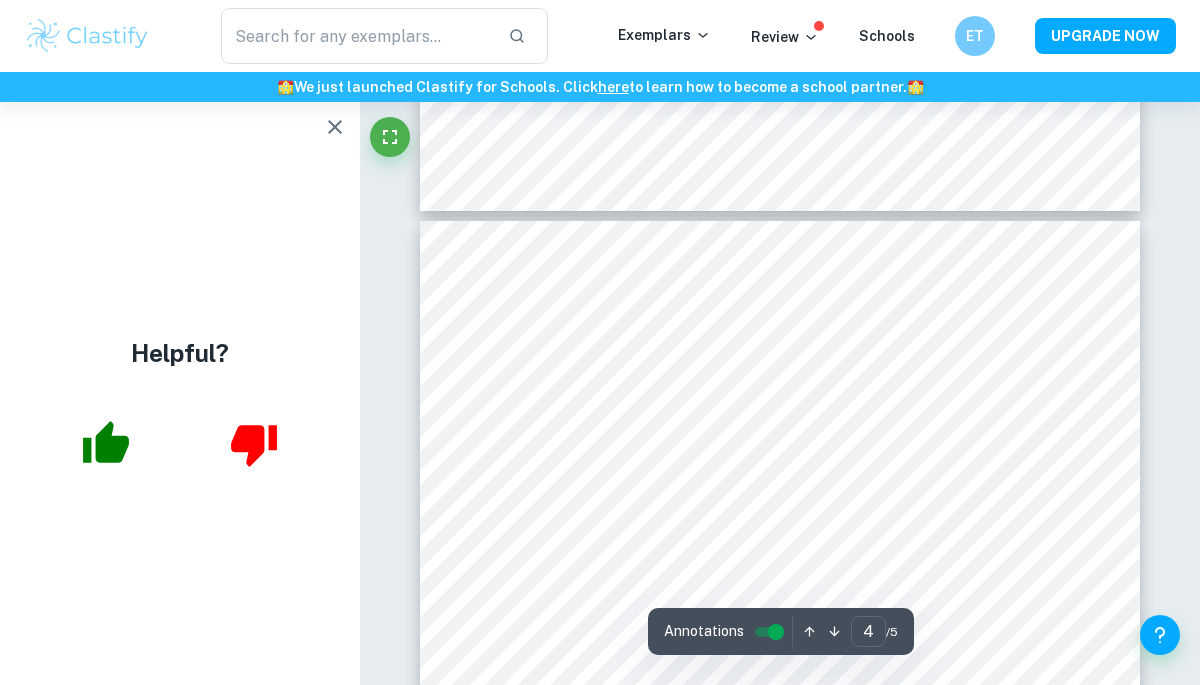 scroll, scrollTop: 3220, scrollLeft: 0, axis: vertical 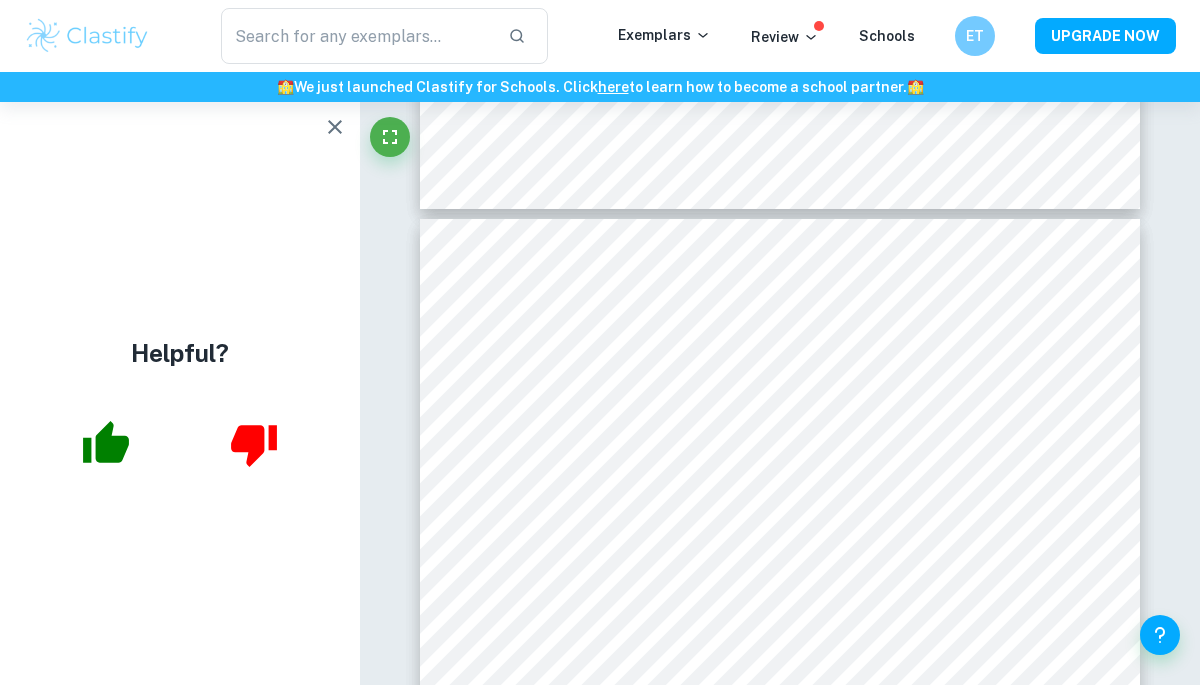 type on "WHAT IS THE RELATIONSHIP BETWEEN KNOWLEDGE AND CULTURE?" 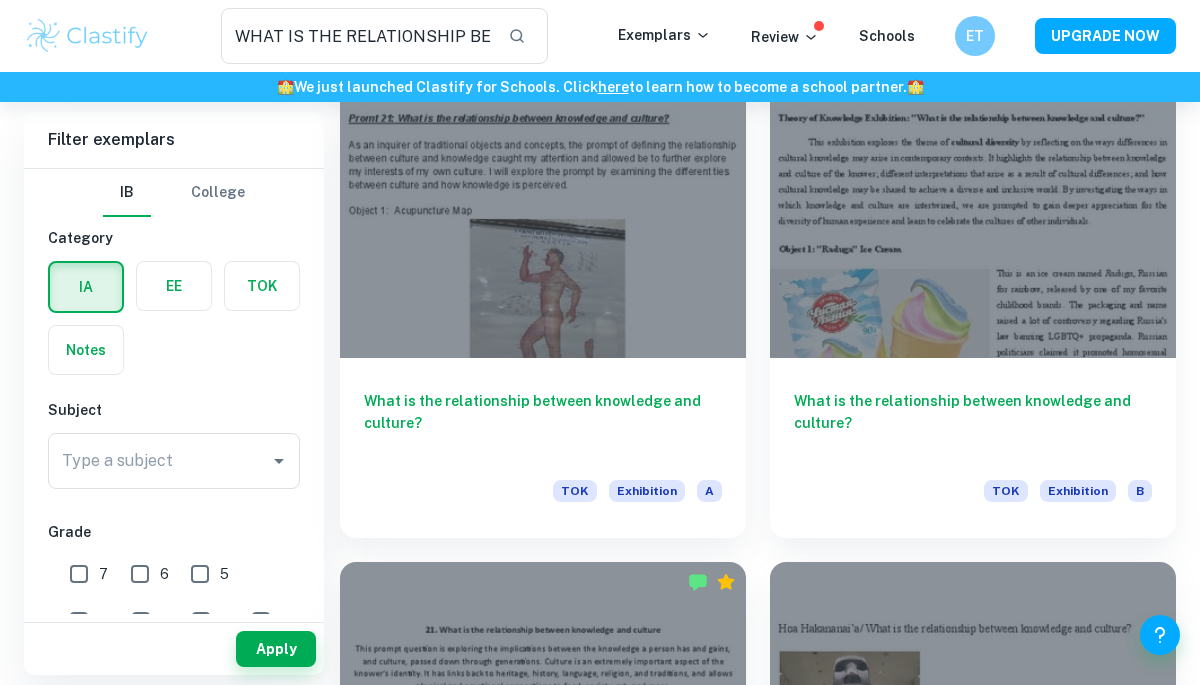 scroll, scrollTop: 2238, scrollLeft: 0, axis: vertical 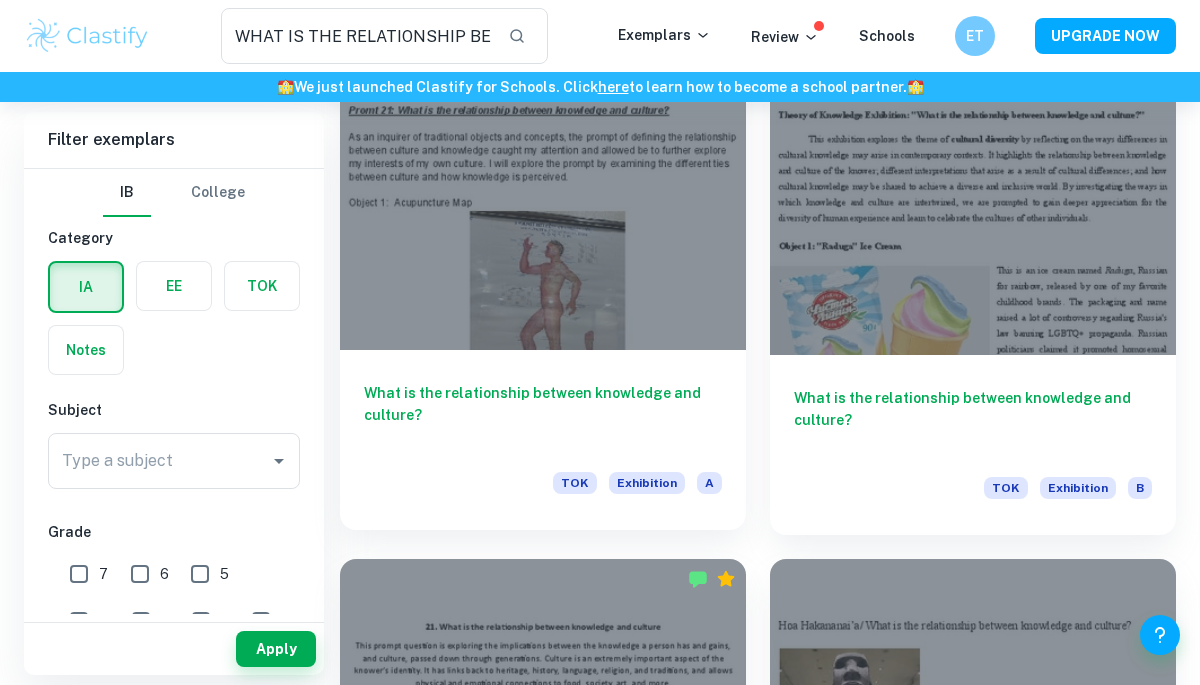 click at bounding box center (543, 197) 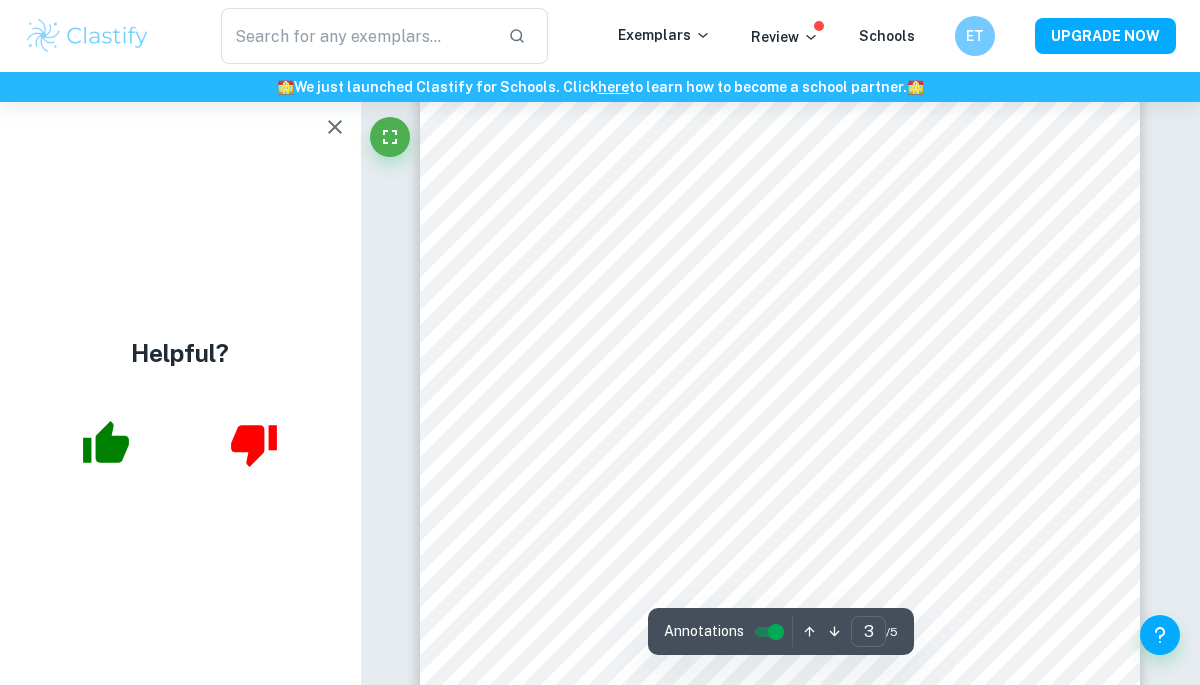 scroll, scrollTop: 2439, scrollLeft: 0, axis: vertical 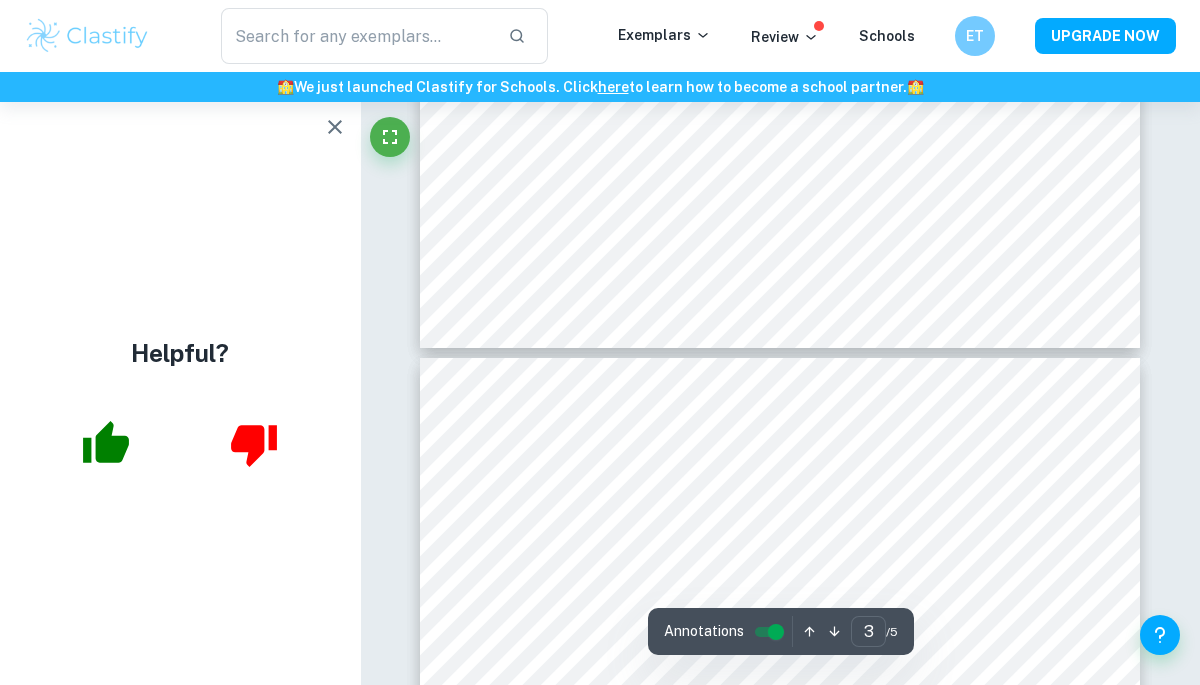 type on "4" 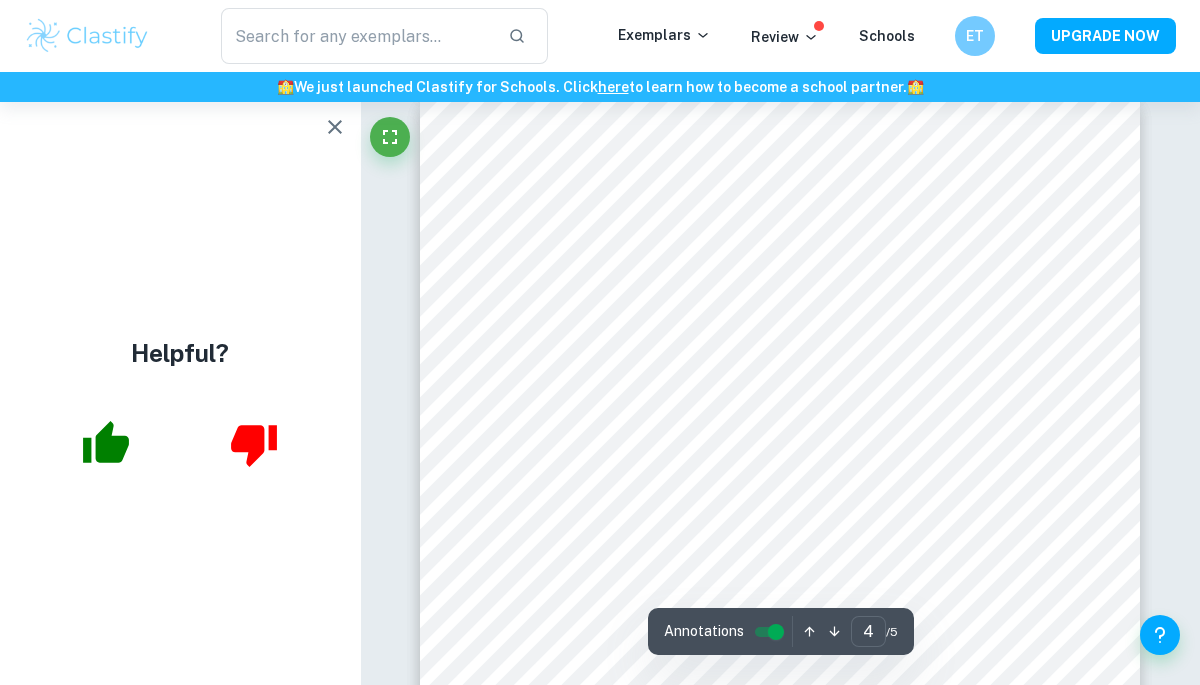 scroll, scrollTop: 3082, scrollLeft: 0, axis: vertical 